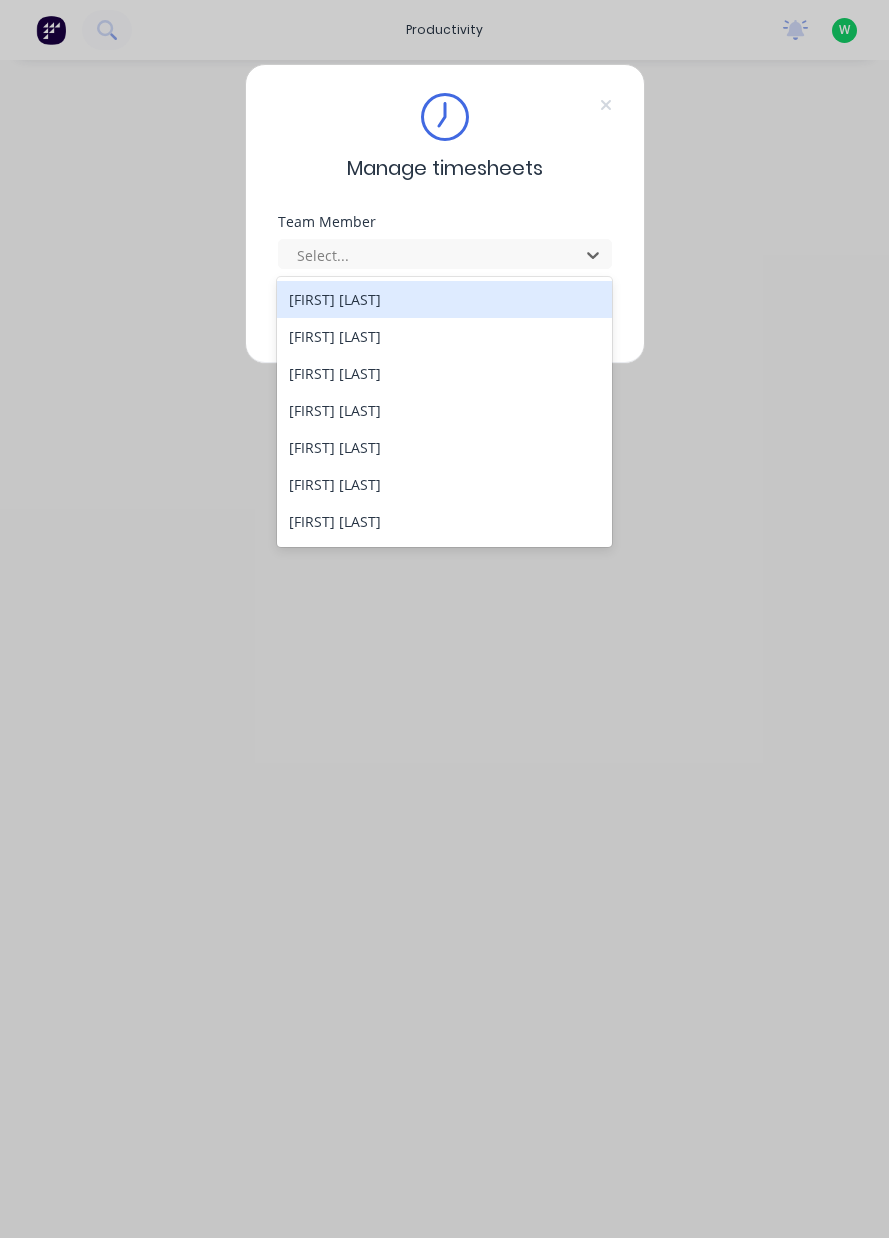 scroll, scrollTop: 0, scrollLeft: 0, axis: both 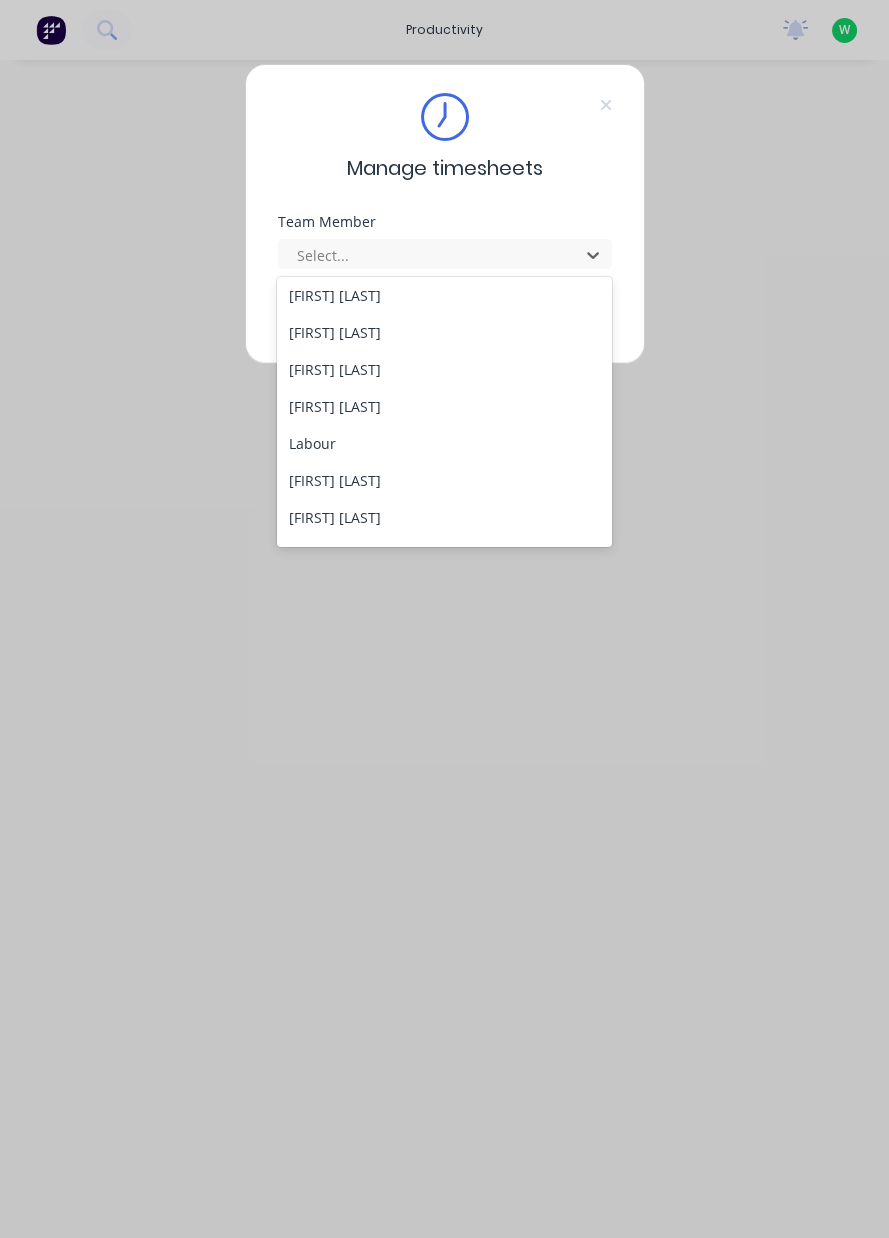 click on "[FIRST] [LAST]" at bounding box center [444, 369] 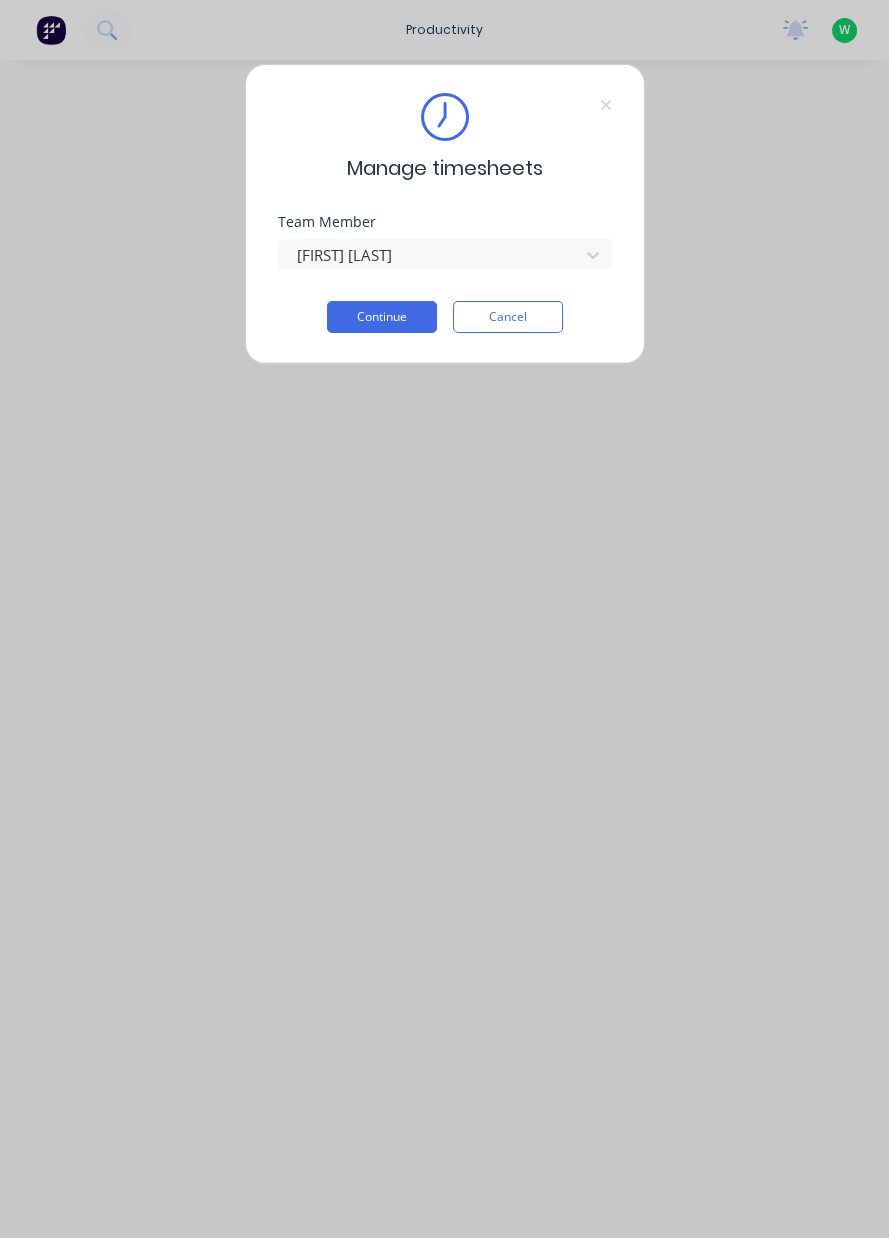 click on "Continue" at bounding box center (382, 317) 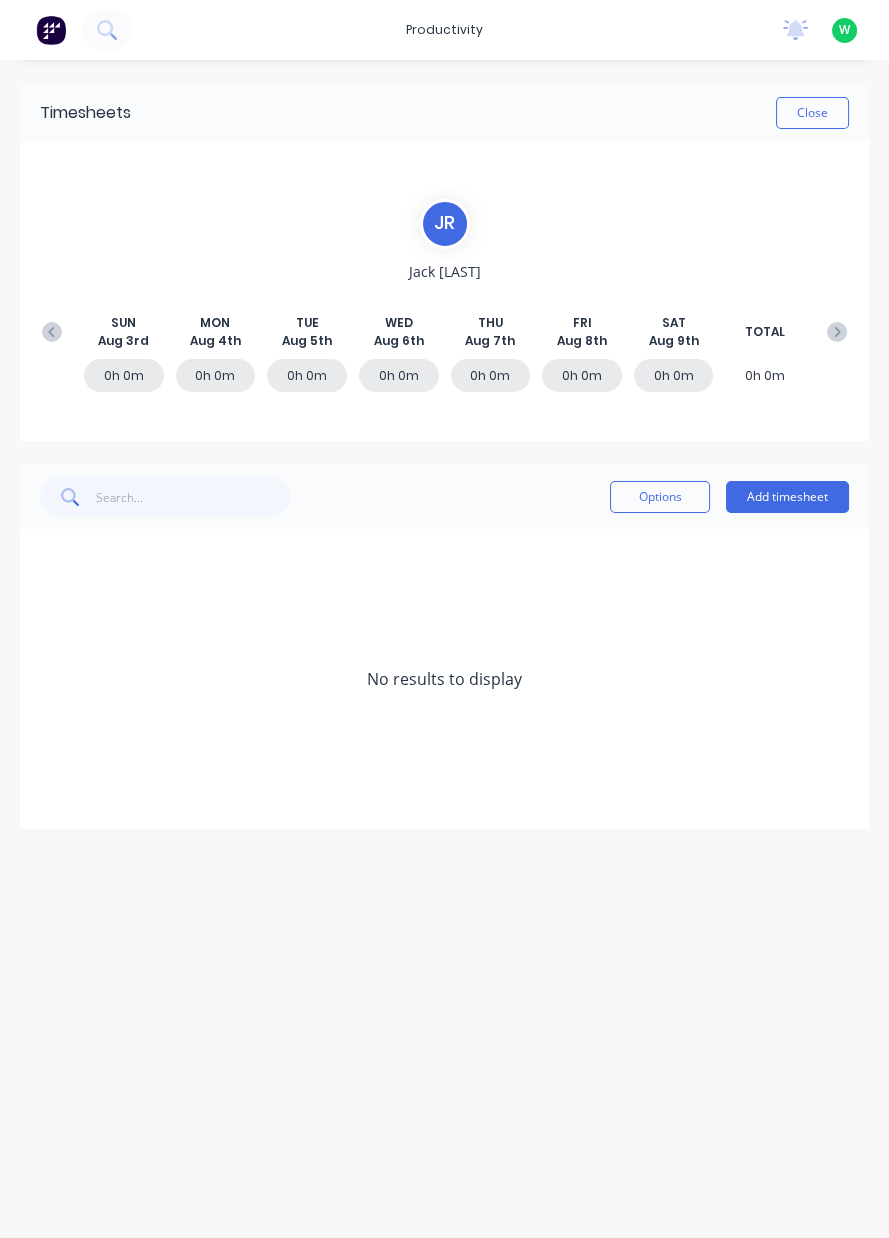click on "Add timesheet" at bounding box center [787, 497] 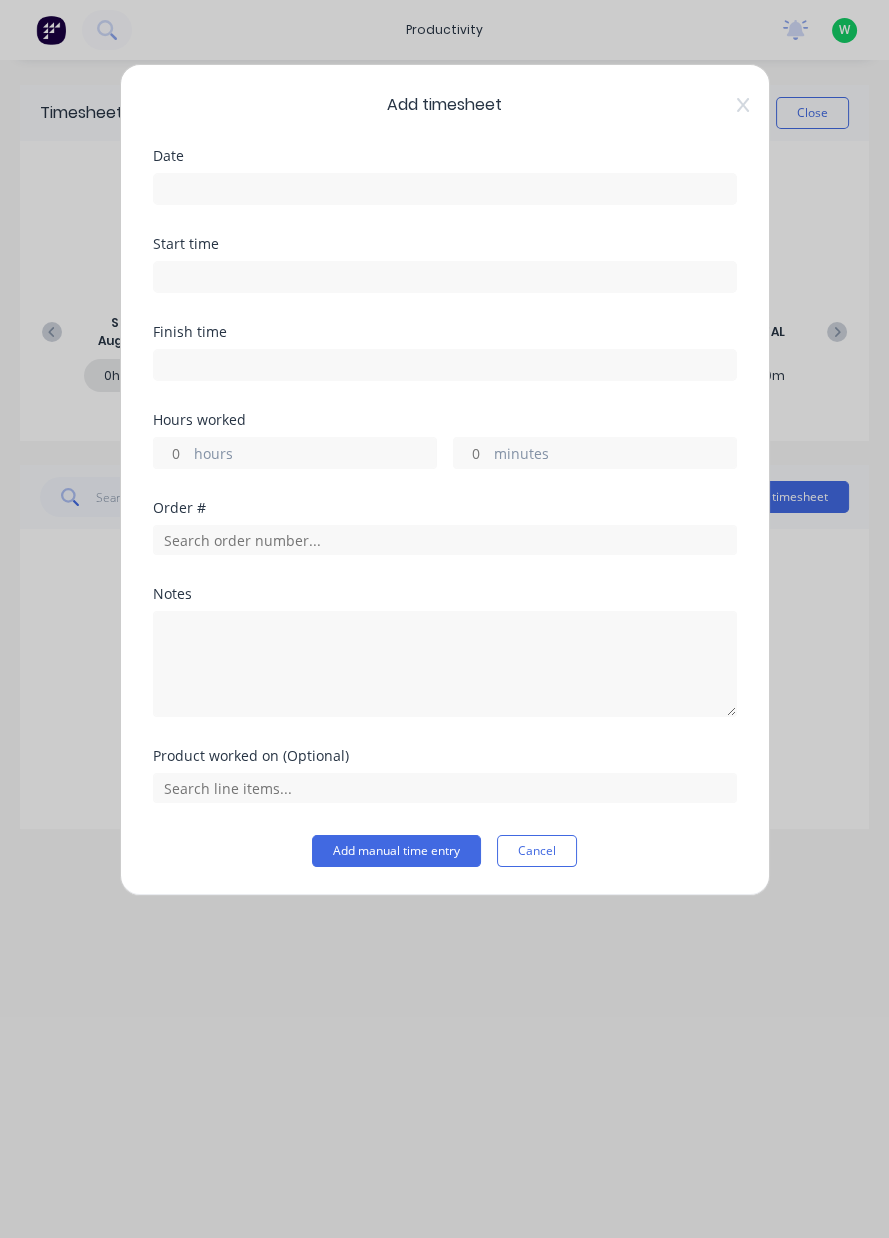 click at bounding box center [445, 189] 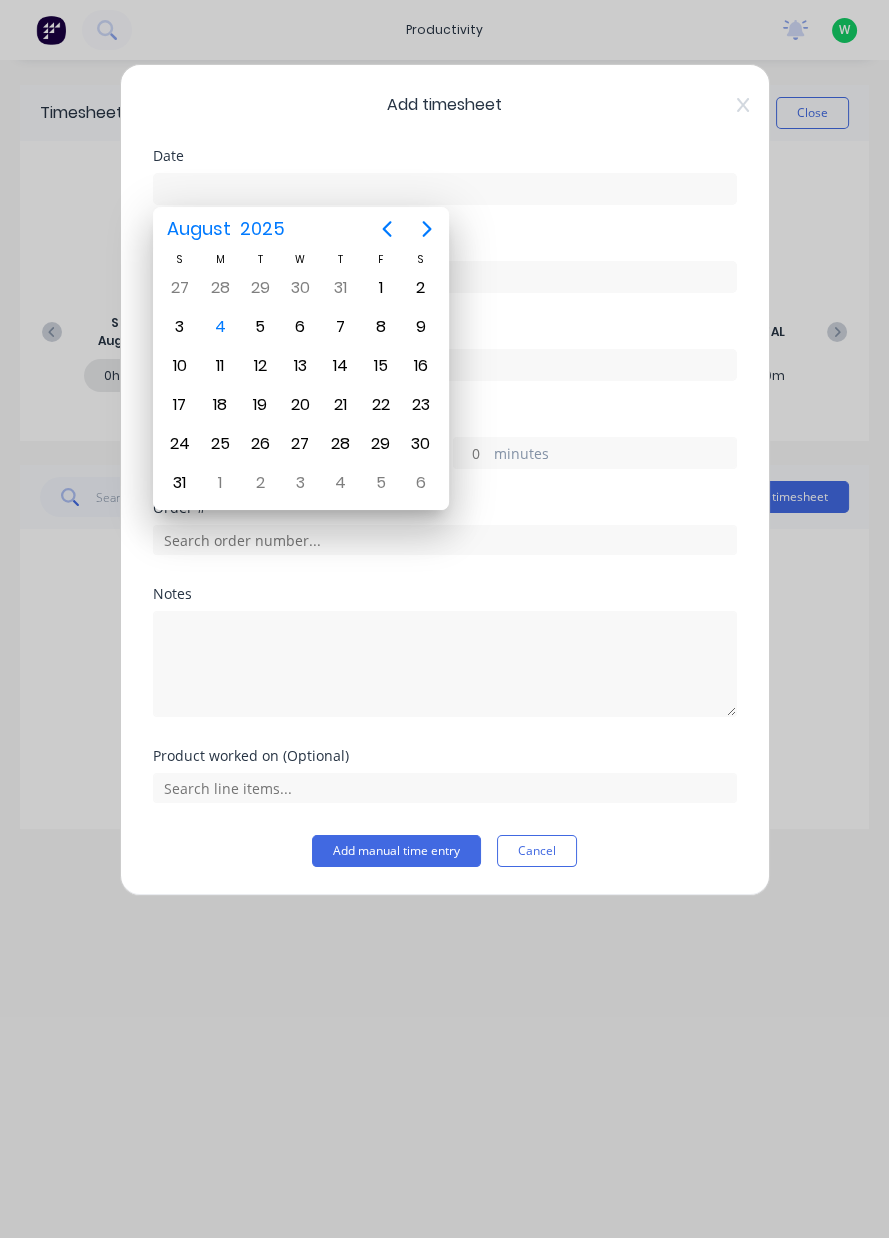 click on "1" at bounding box center (381, 288) 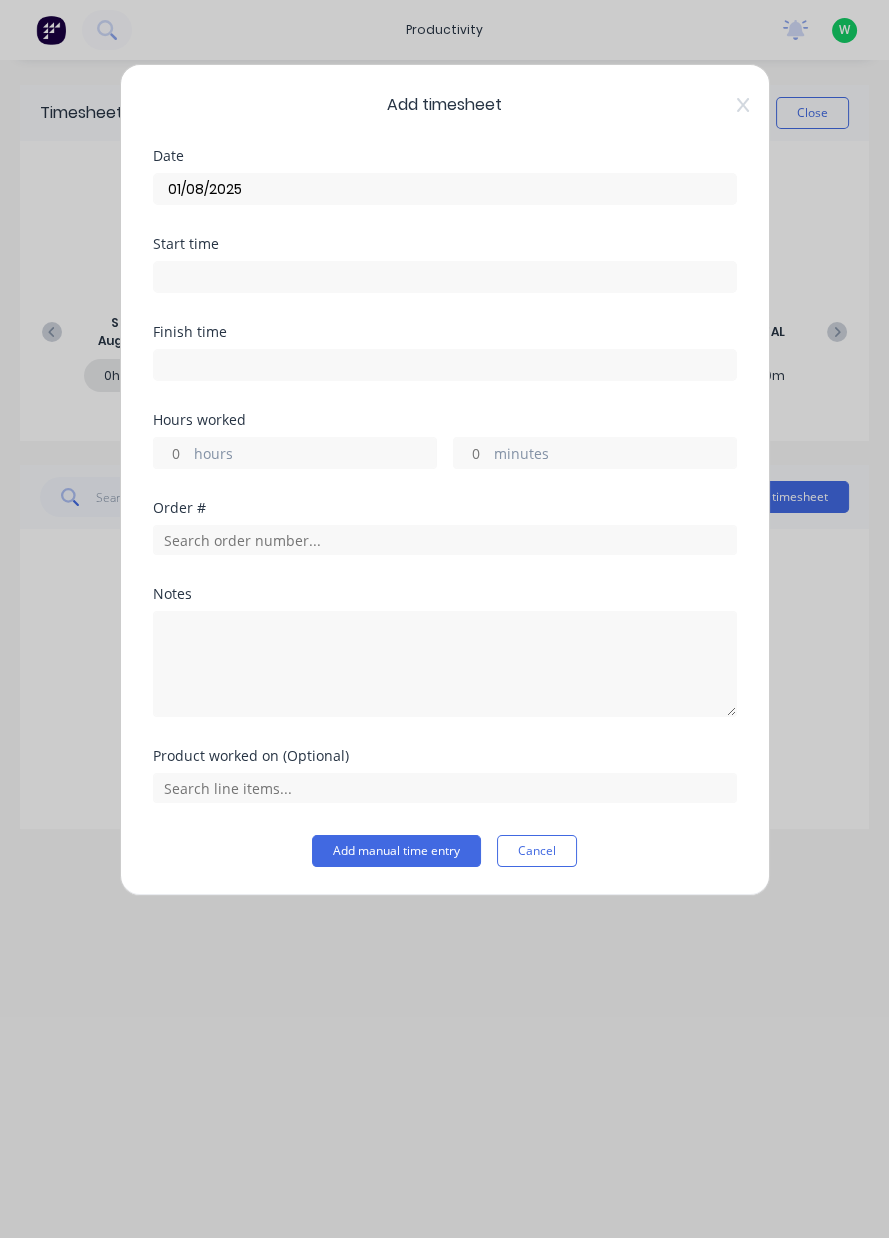 click on "hours" at bounding box center [315, 455] 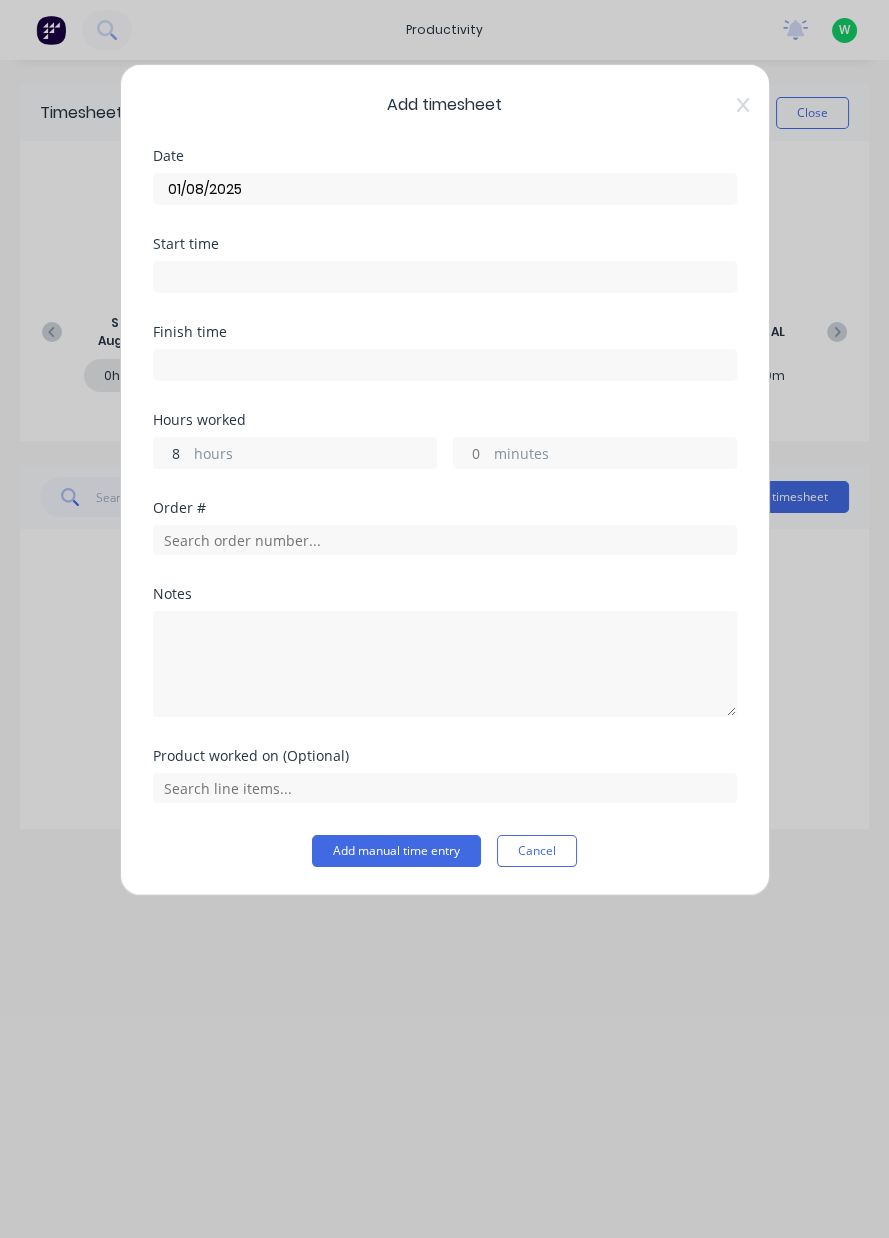 type on "8" 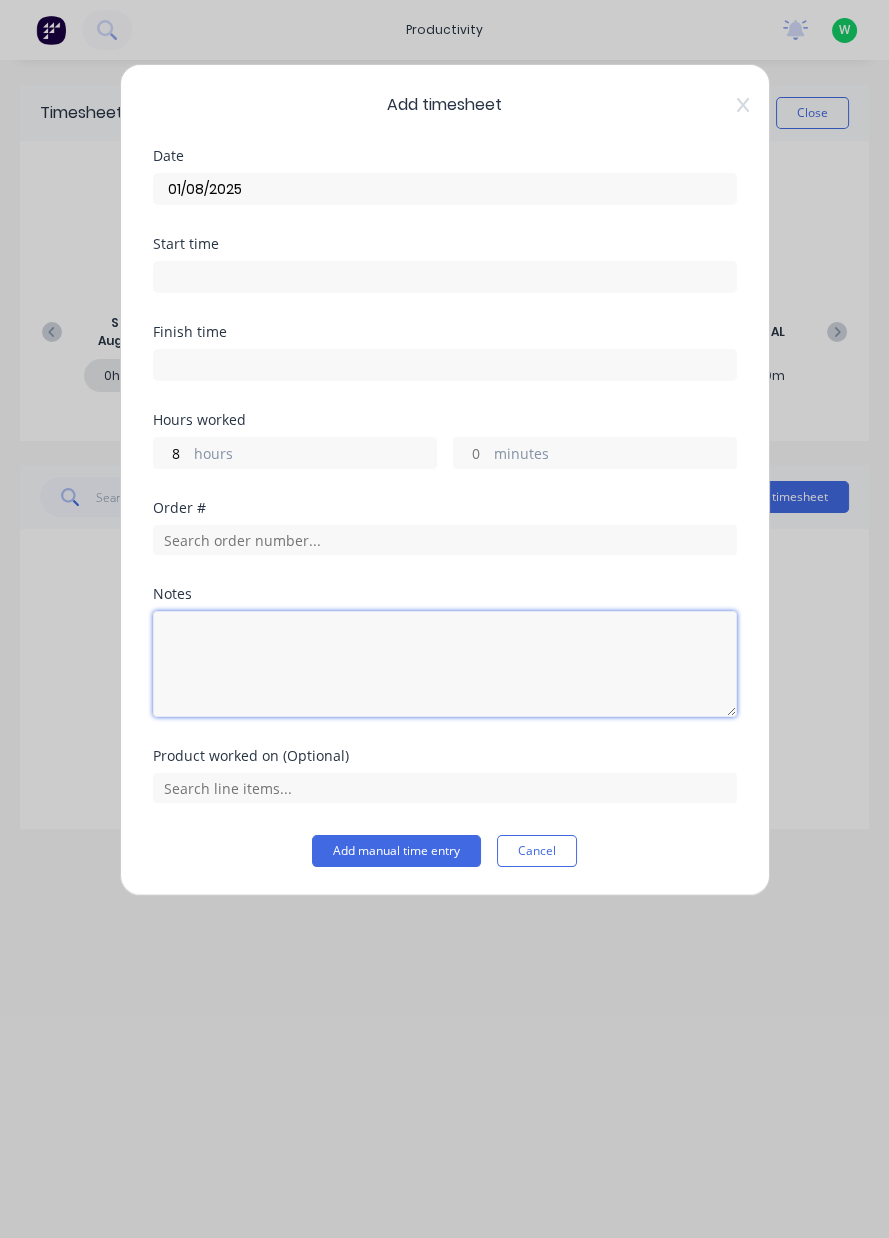 click at bounding box center (445, 664) 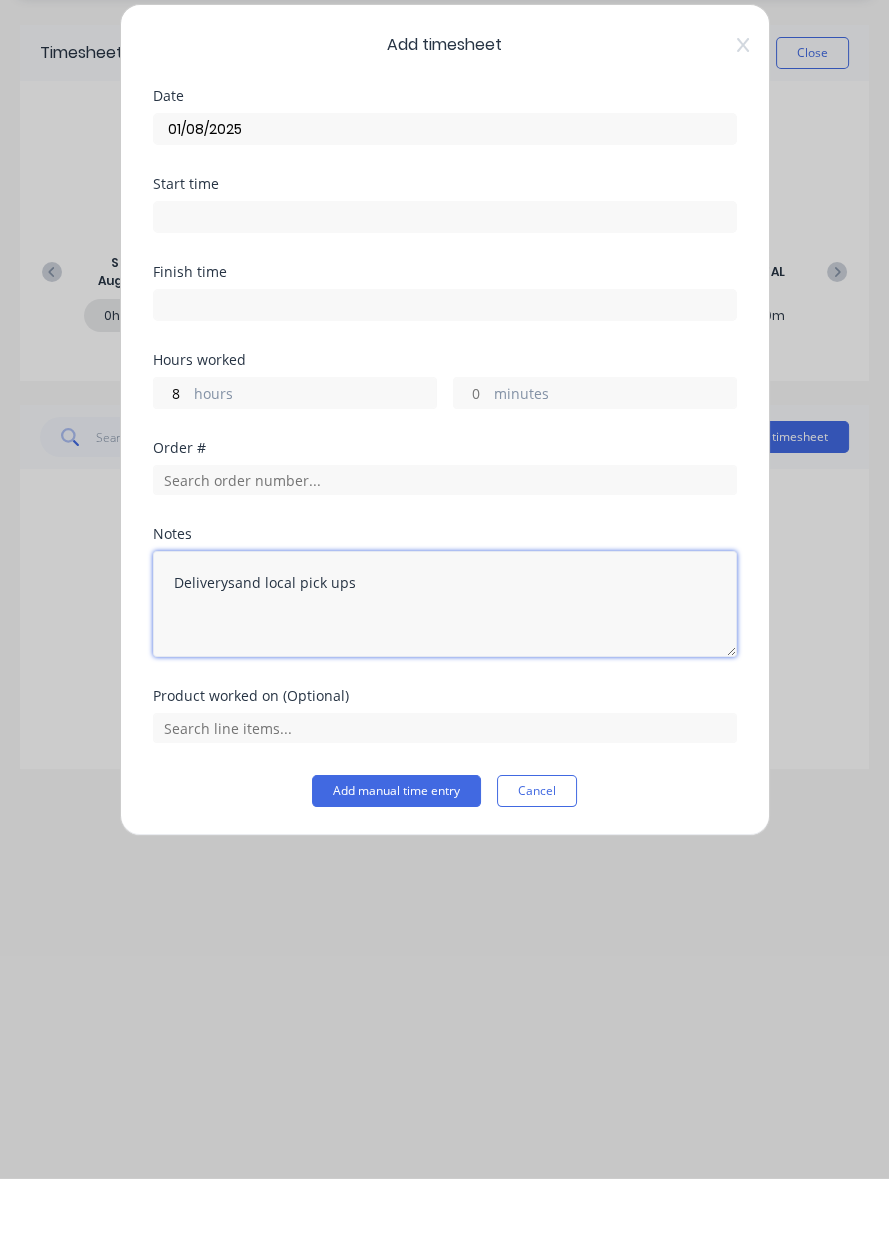 type on "Deliverysand local pick ups" 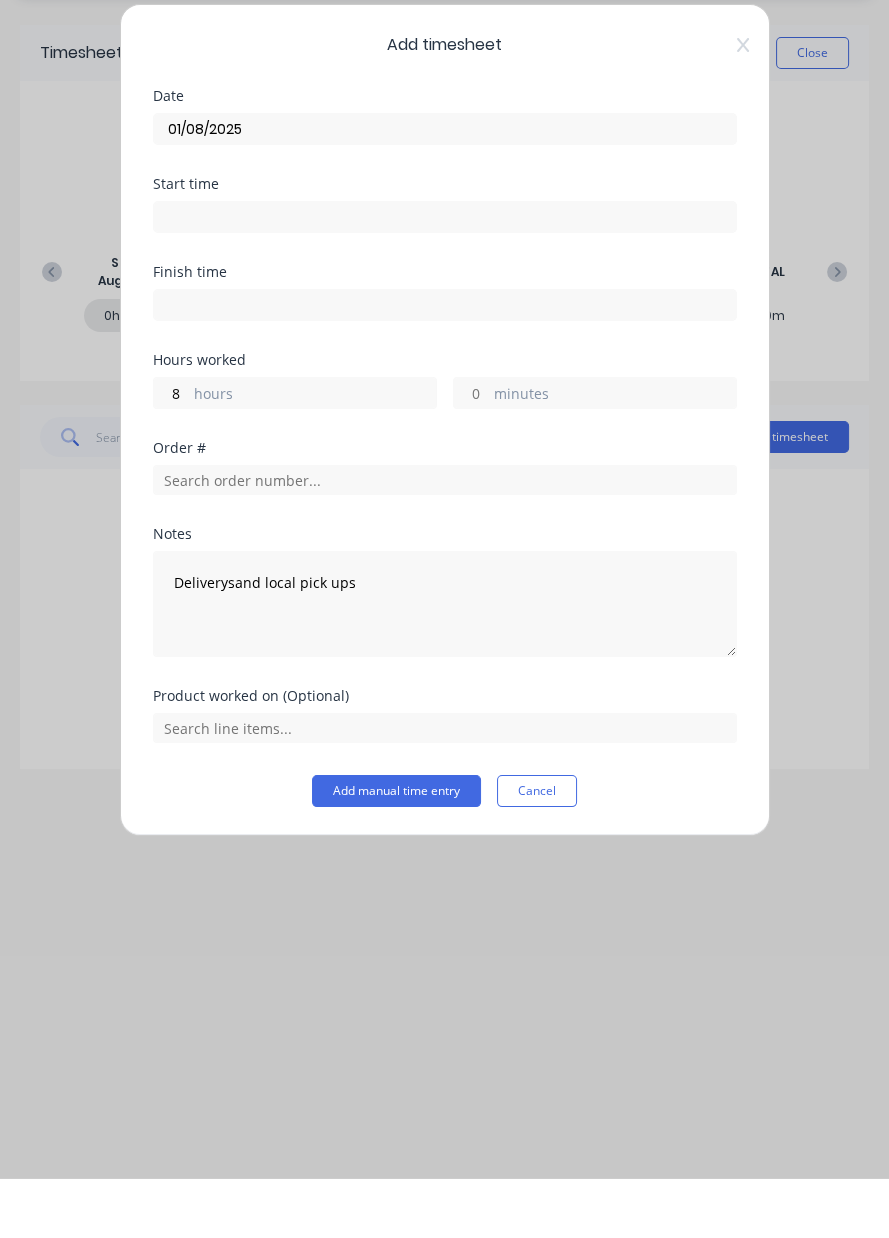 click on "Add manual time entry" at bounding box center [396, 851] 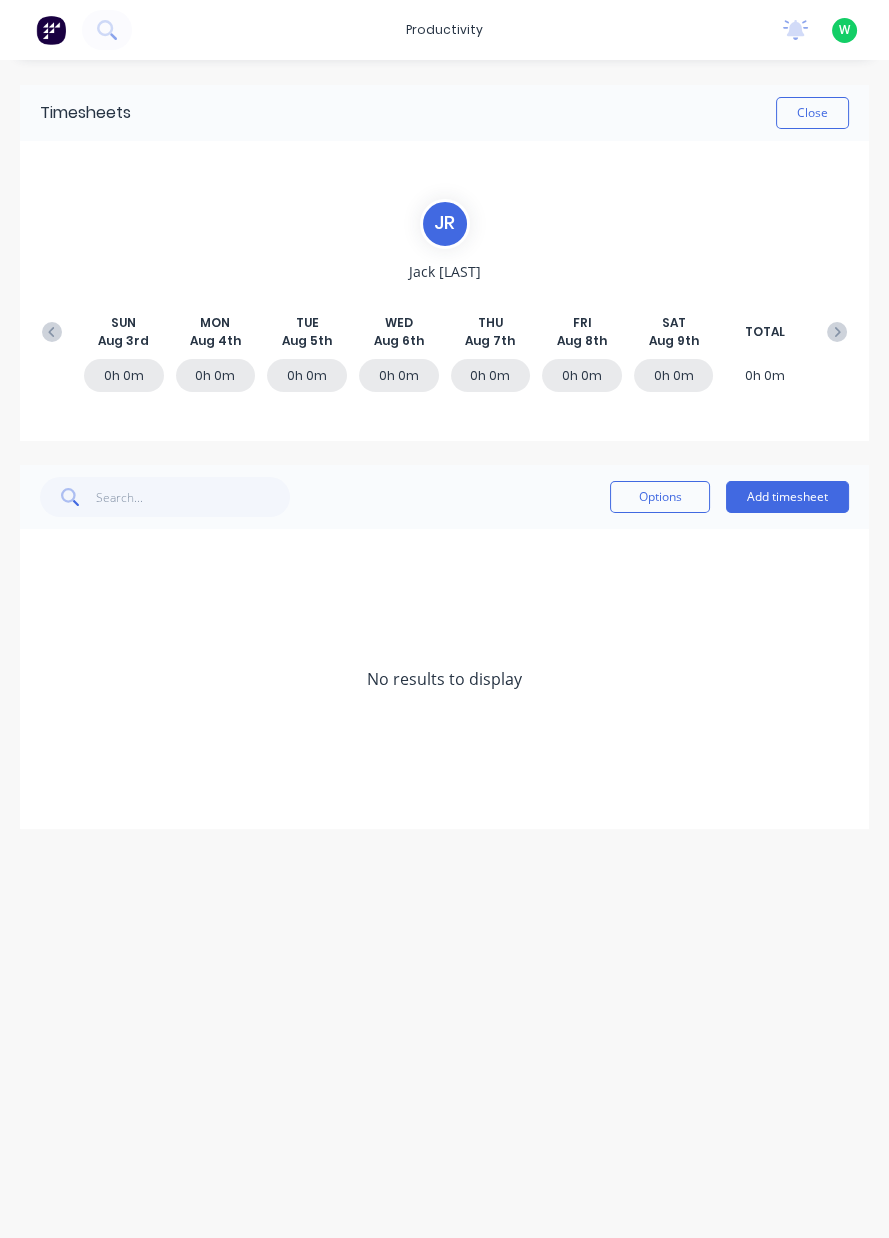 click on "Close" at bounding box center (812, 113) 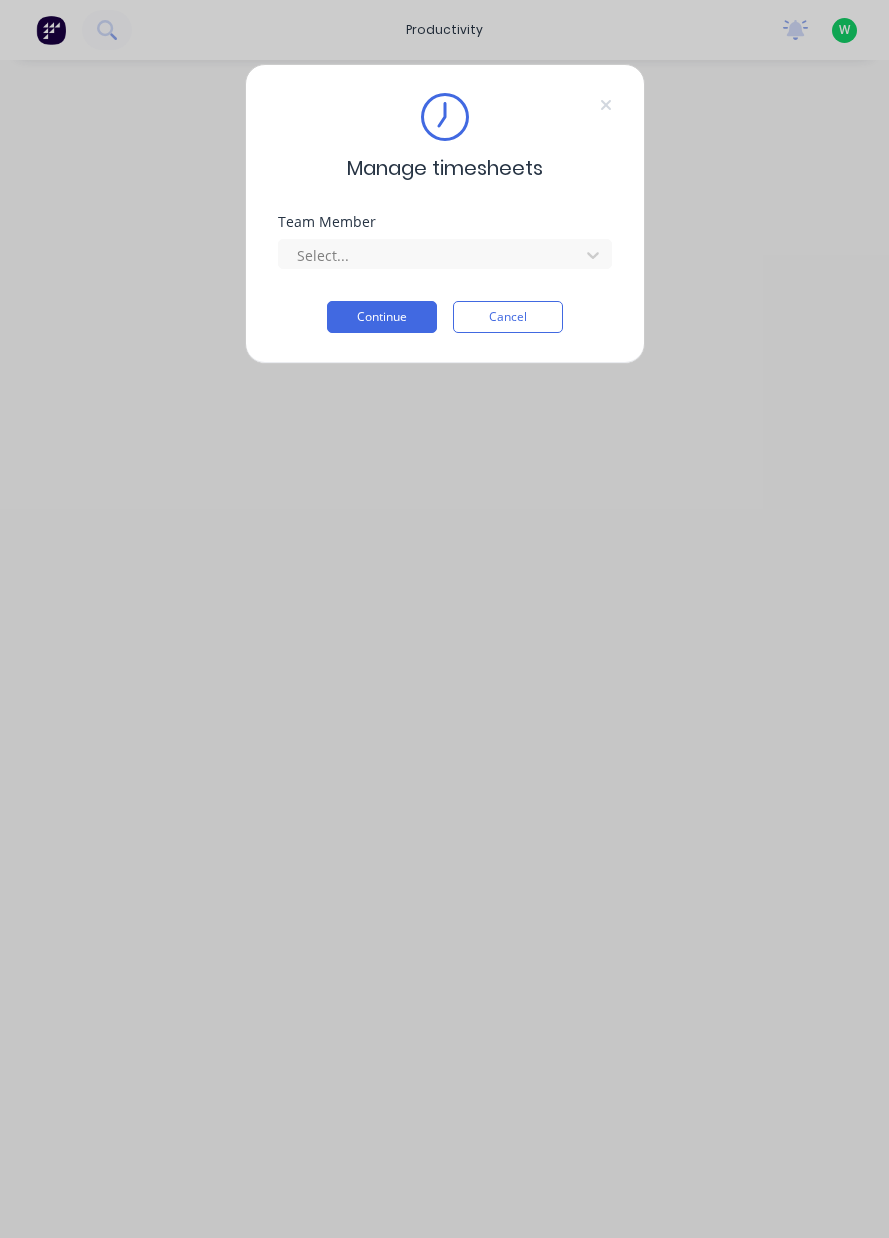 scroll, scrollTop: 0, scrollLeft: 0, axis: both 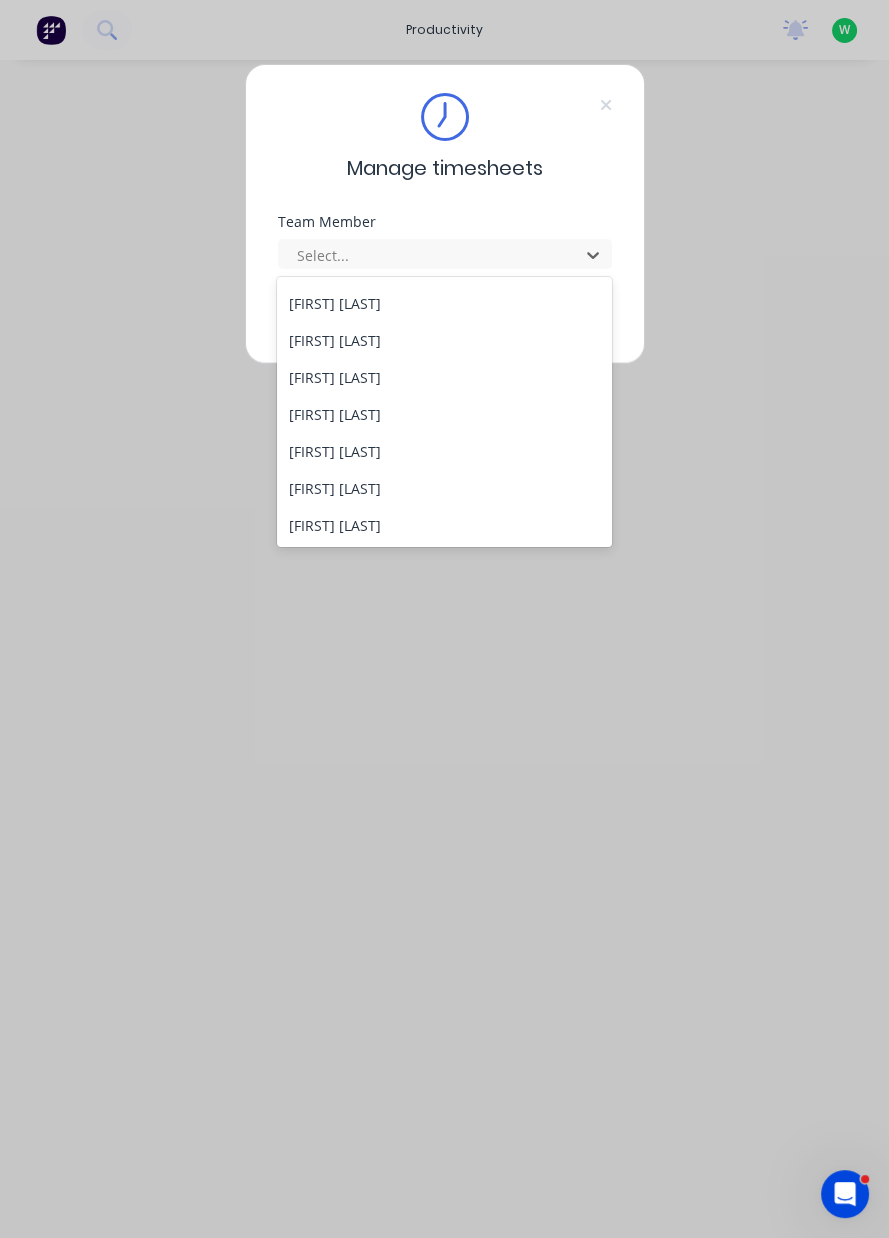 click on "[FIRST] [LAST]" at bounding box center (444, 451) 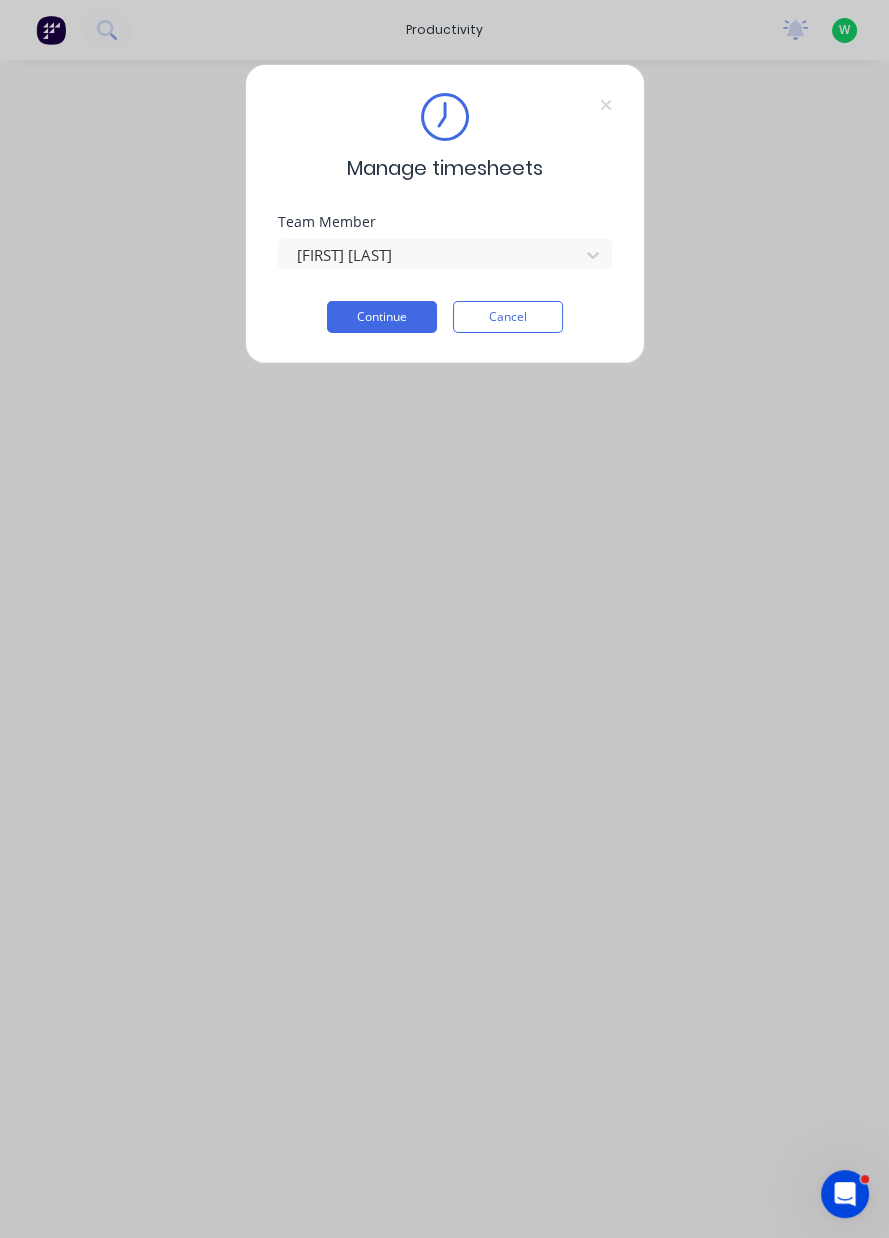click on "Continue" at bounding box center (382, 317) 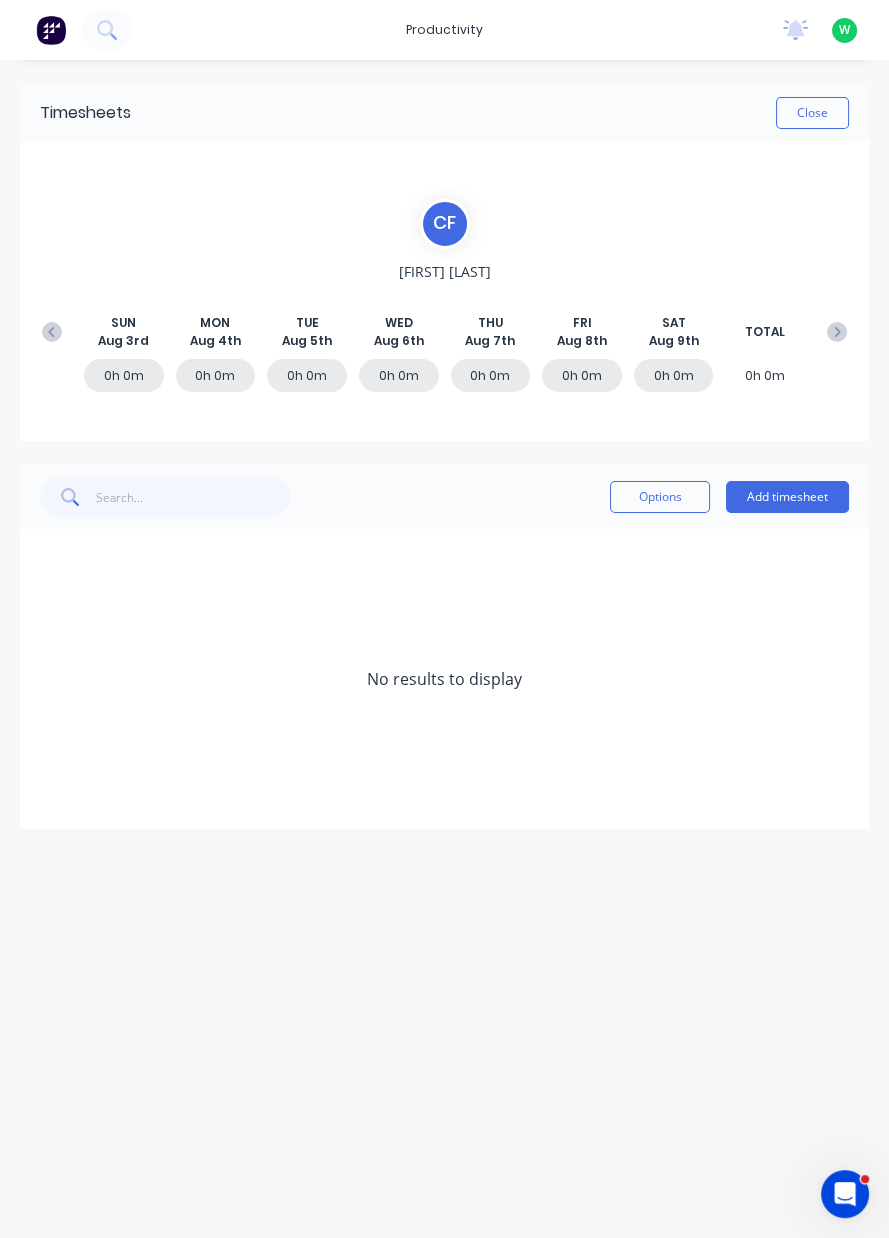click 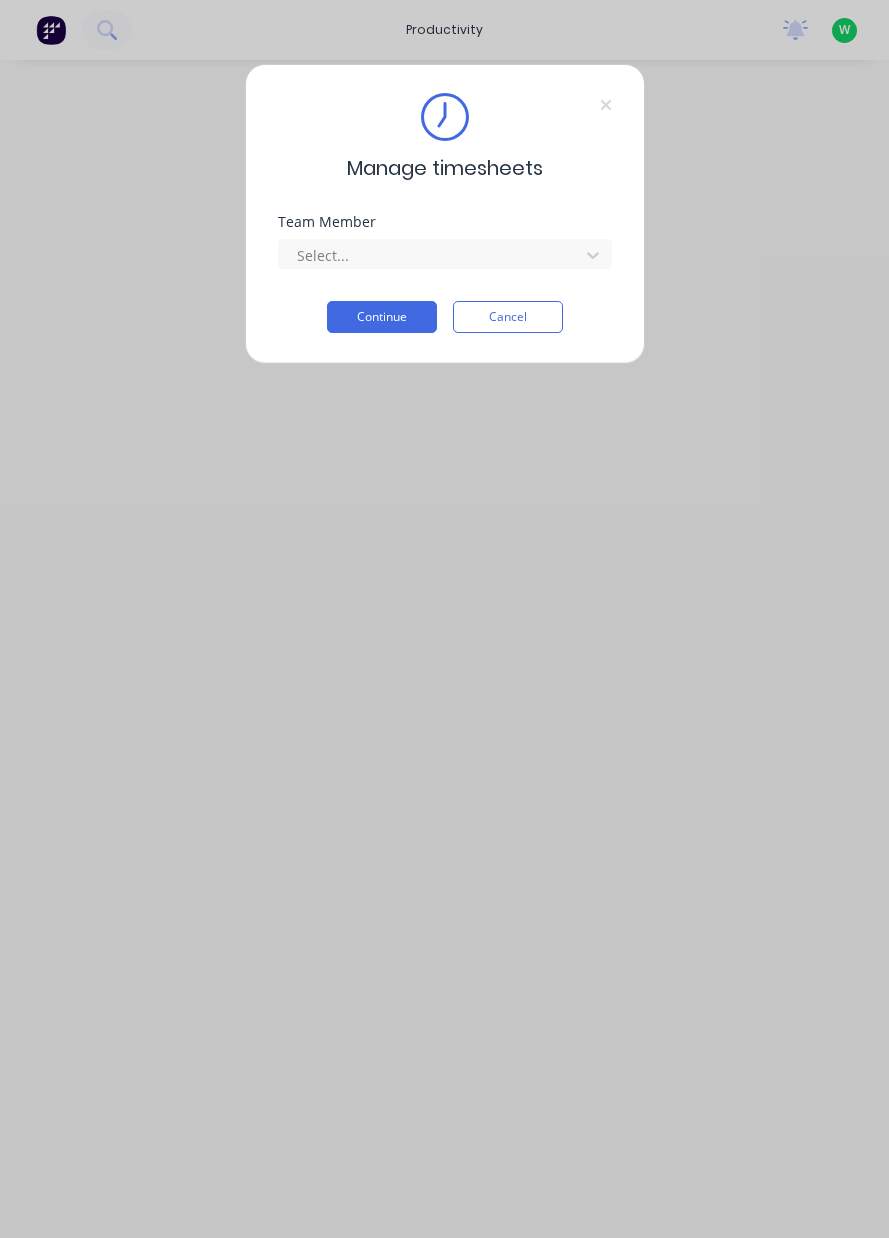 scroll, scrollTop: 0, scrollLeft: 0, axis: both 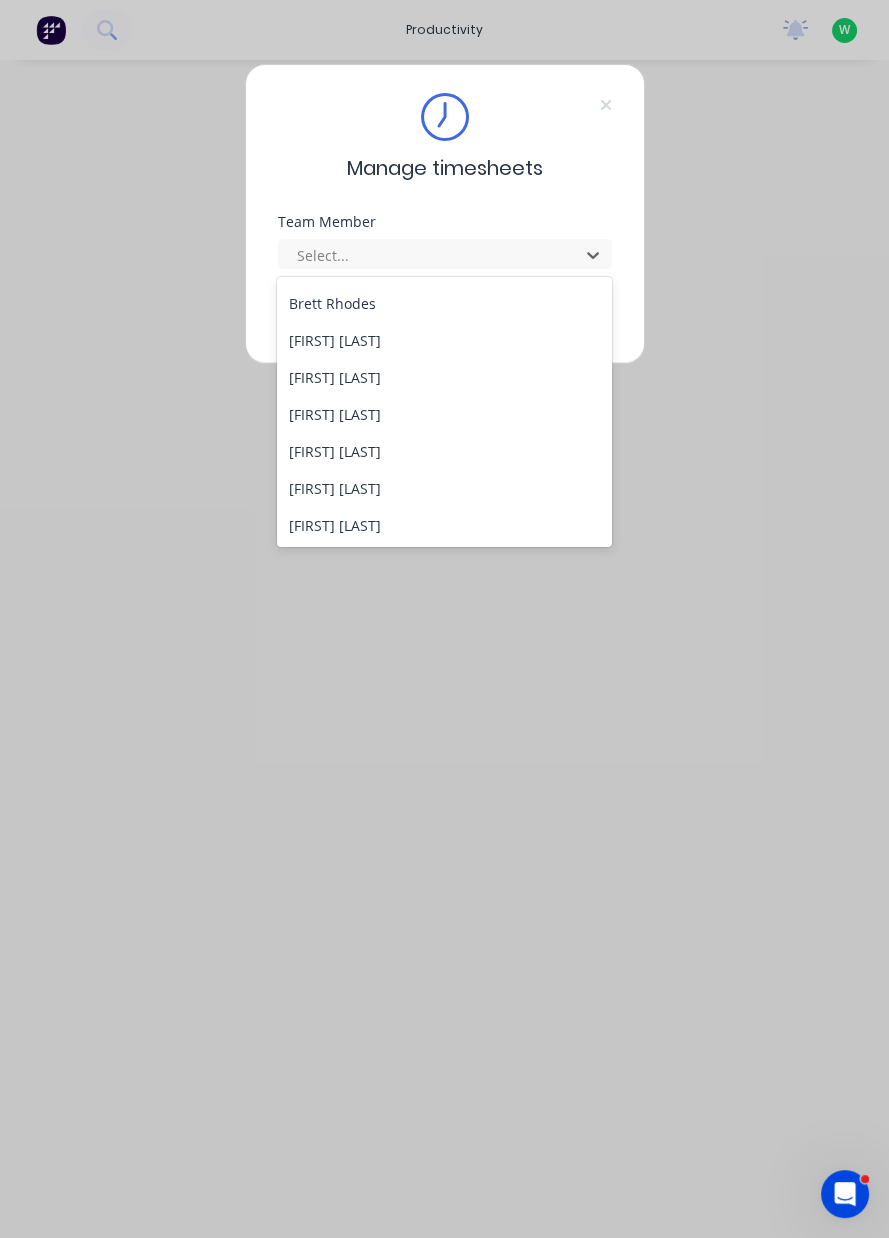 click on "[FIRST] [LAST]" at bounding box center (444, 451) 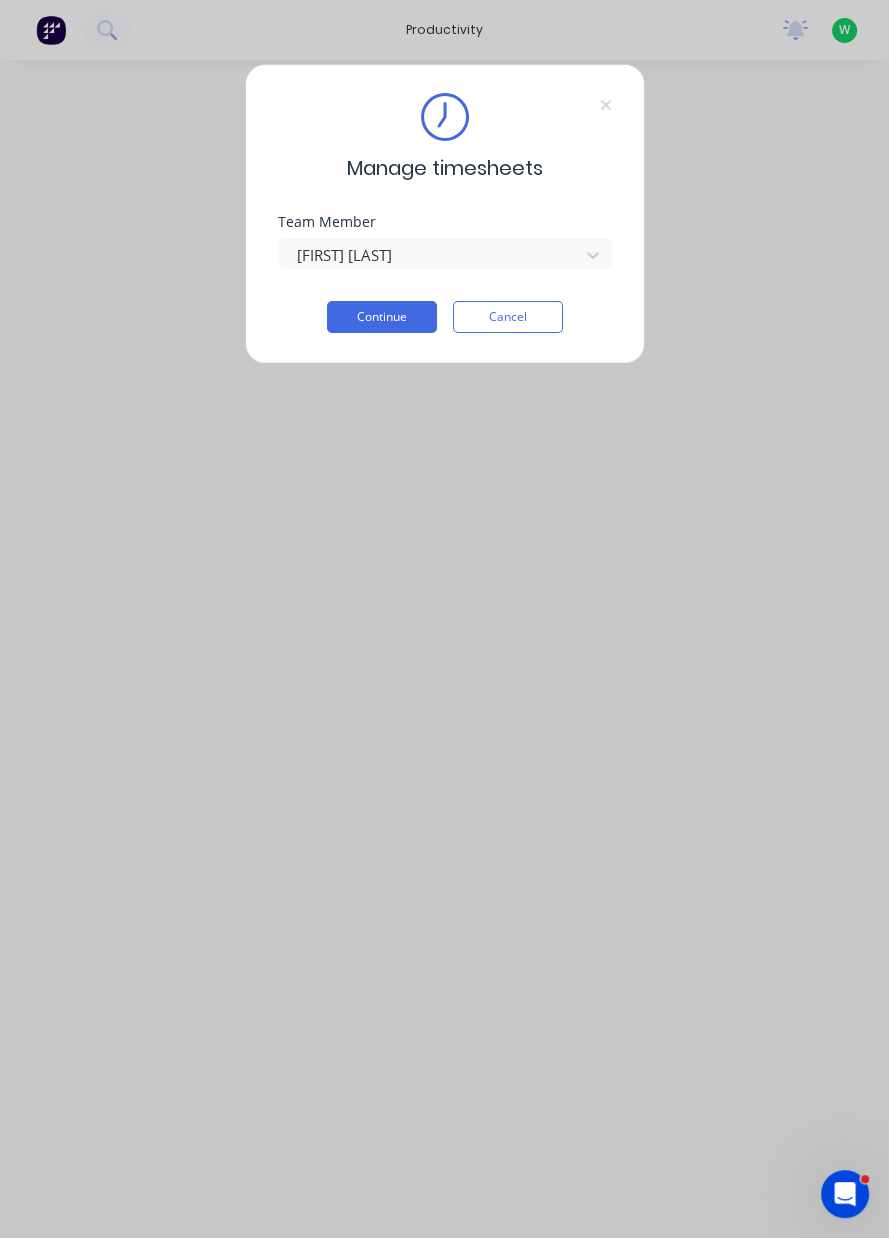click on "Continue" at bounding box center [382, 317] 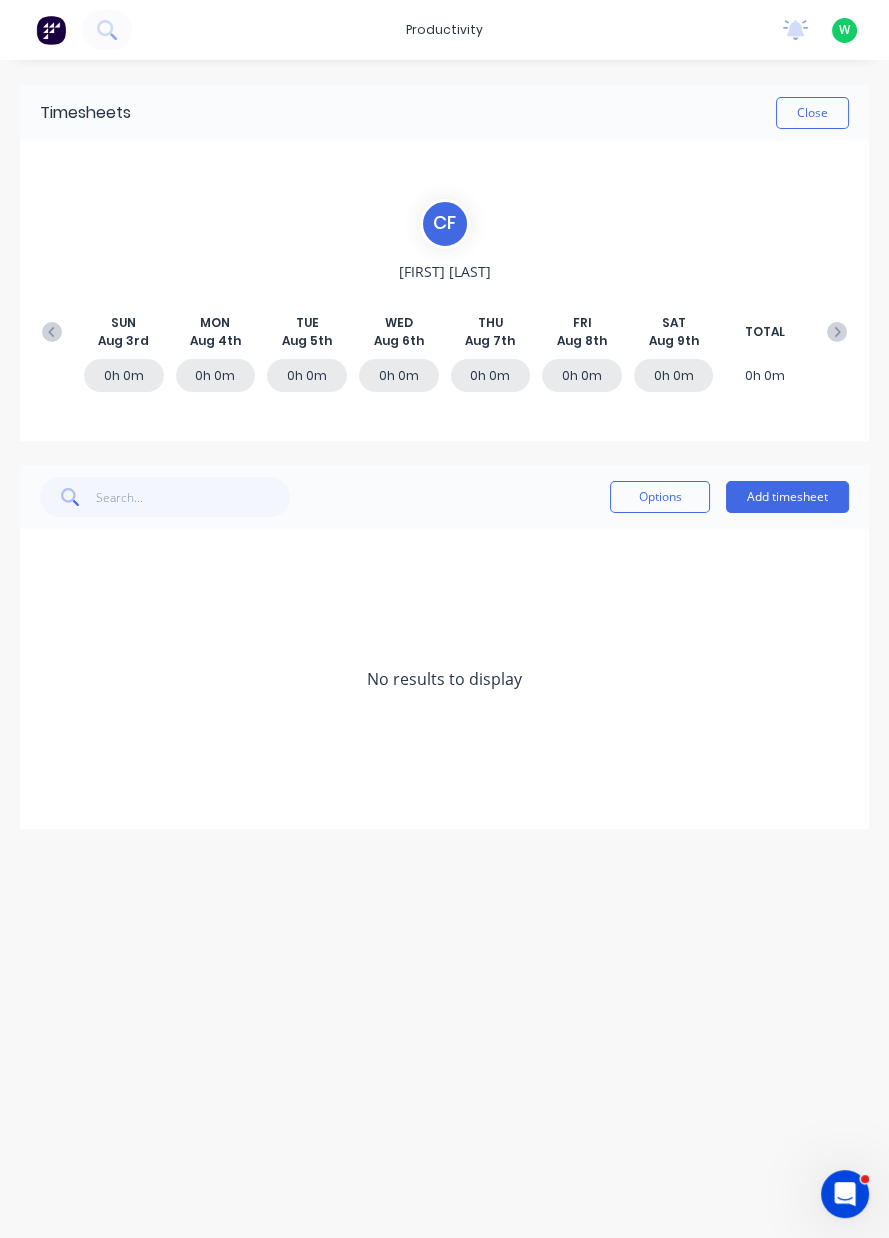 click 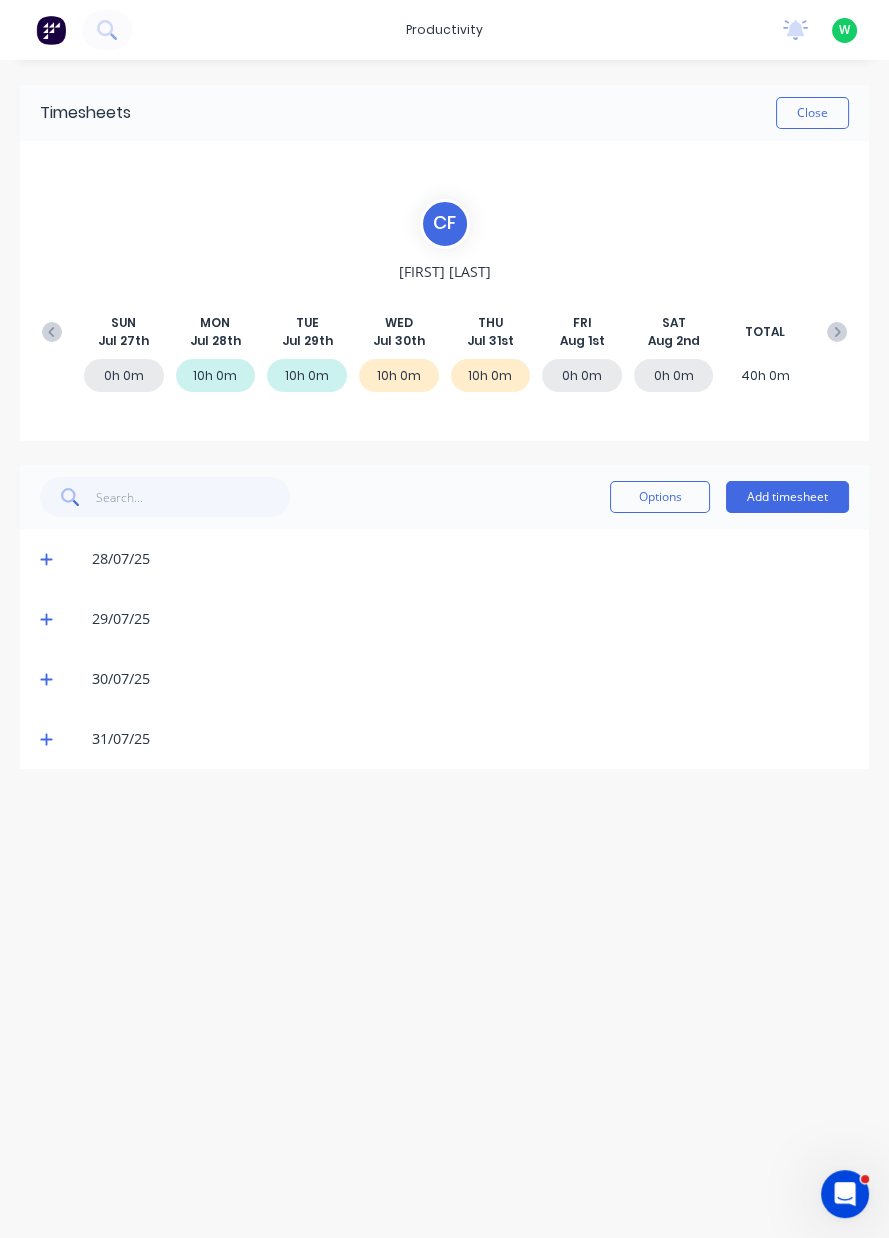 click on "Add timesheet" at bounding box center [787, 497] 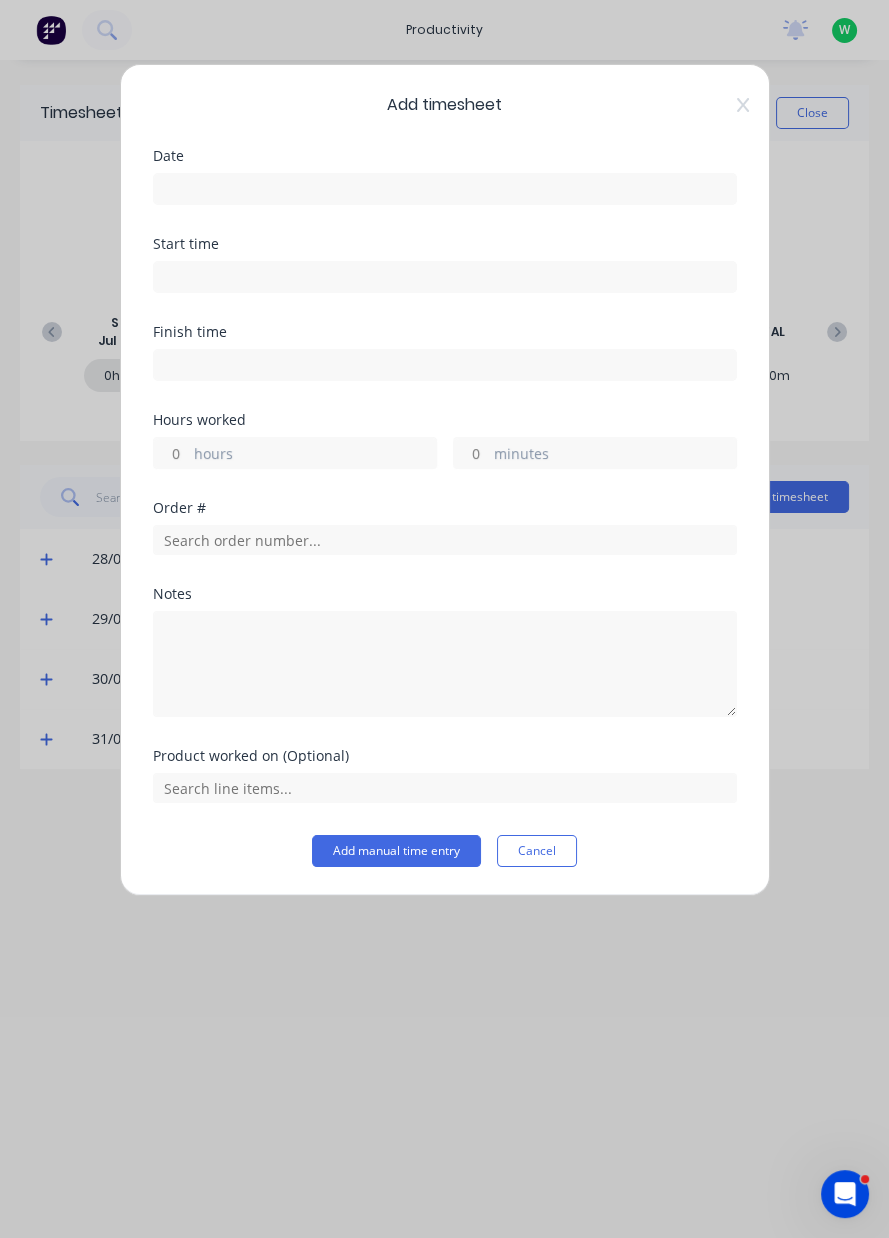 click at bounding box center [445, 189] 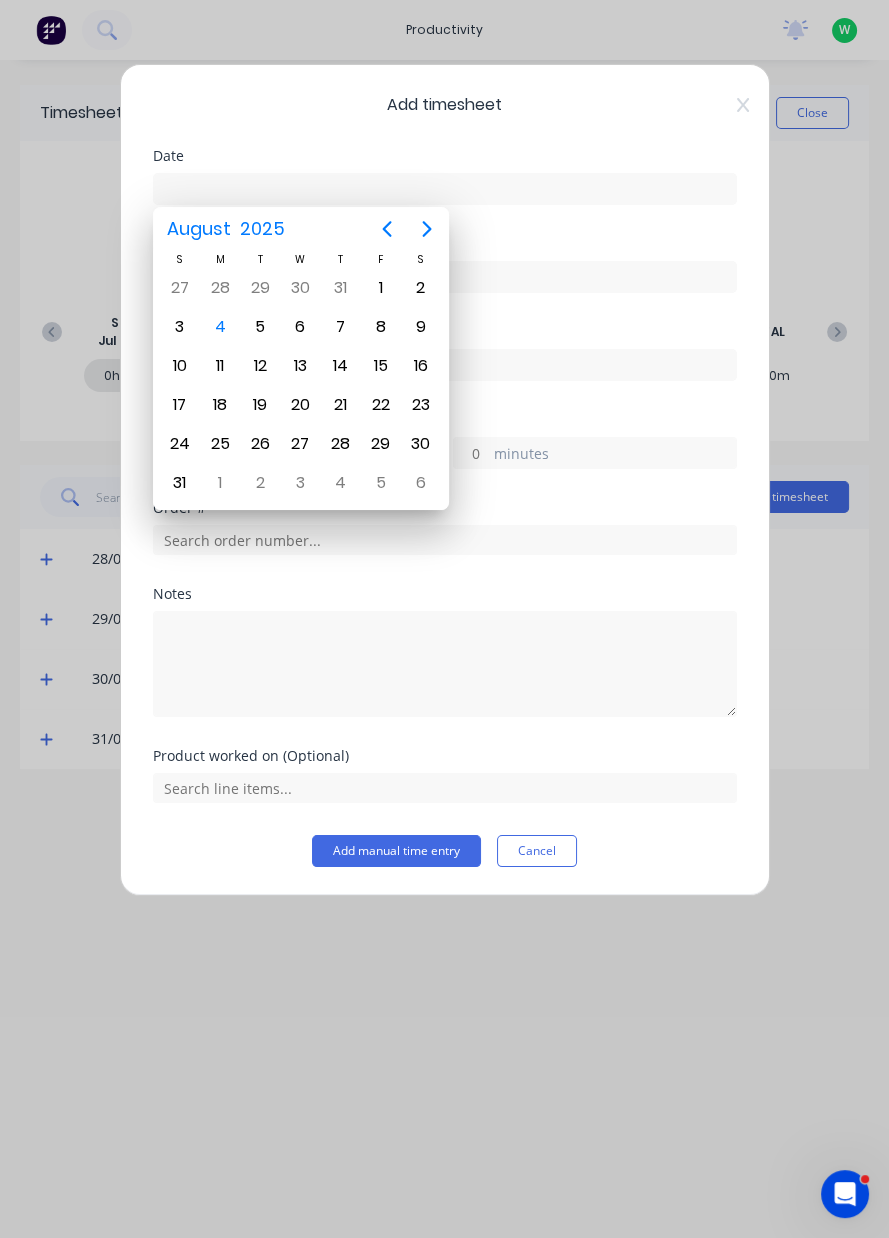 click on "1" at bounding box center (381, 288) 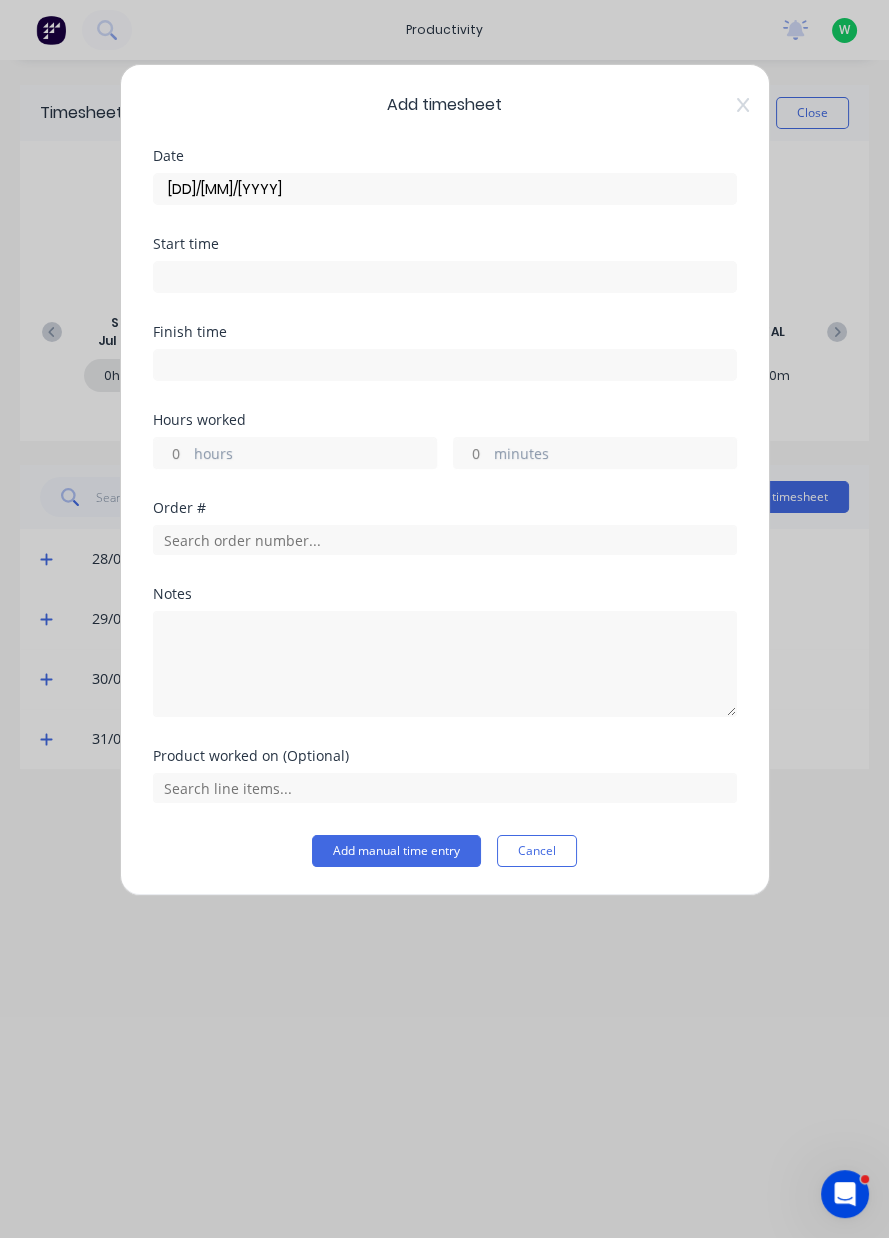 type on "01/08/2025" 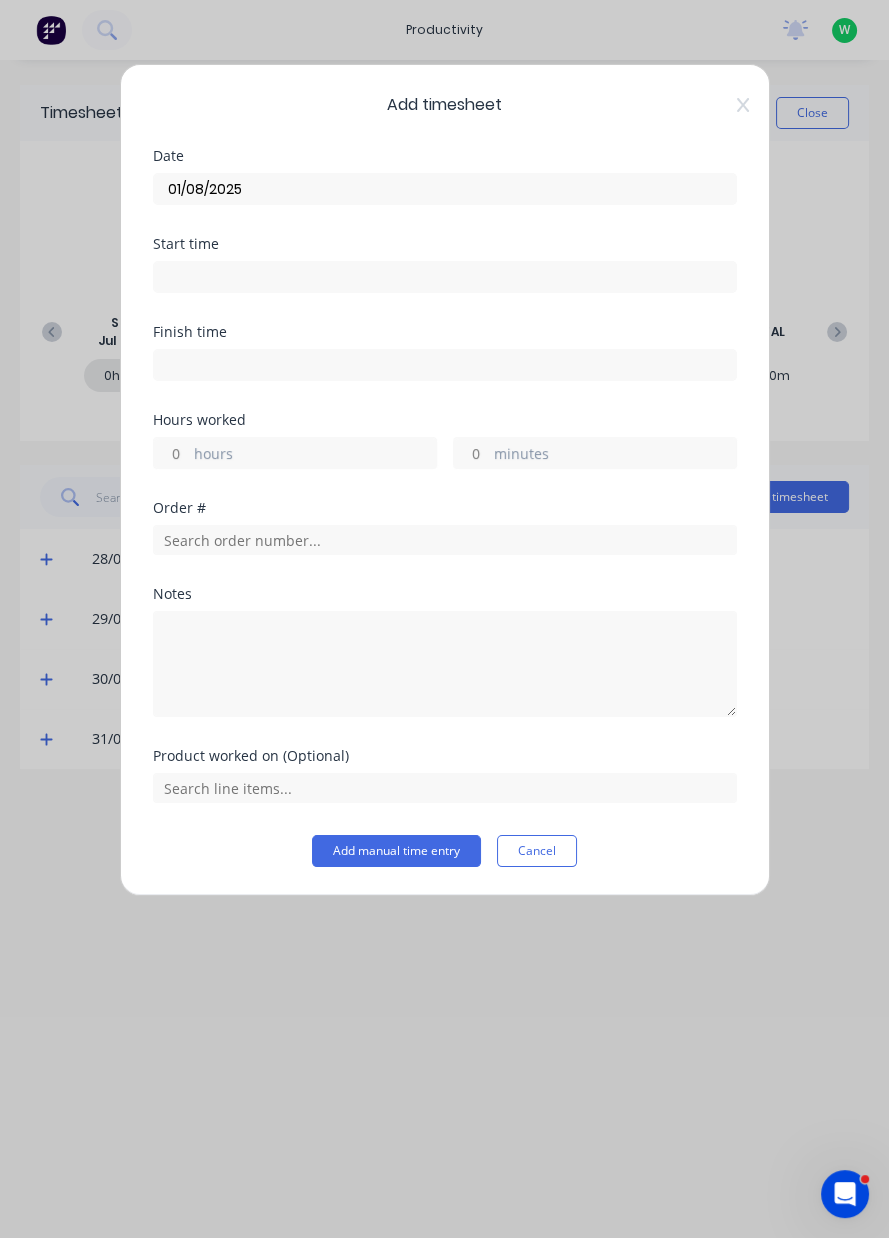 click on "hours" at bounding box center (171, 453) 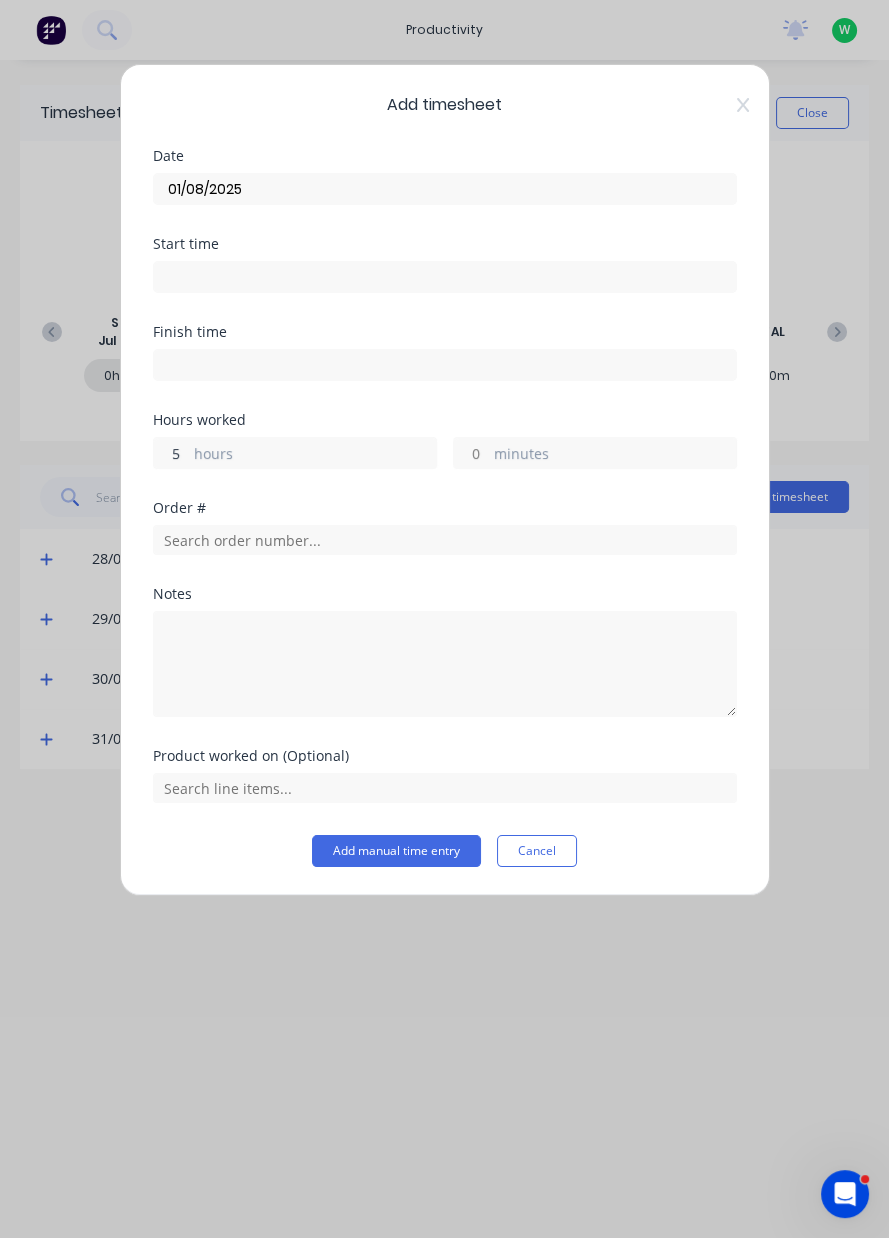 type on "5" 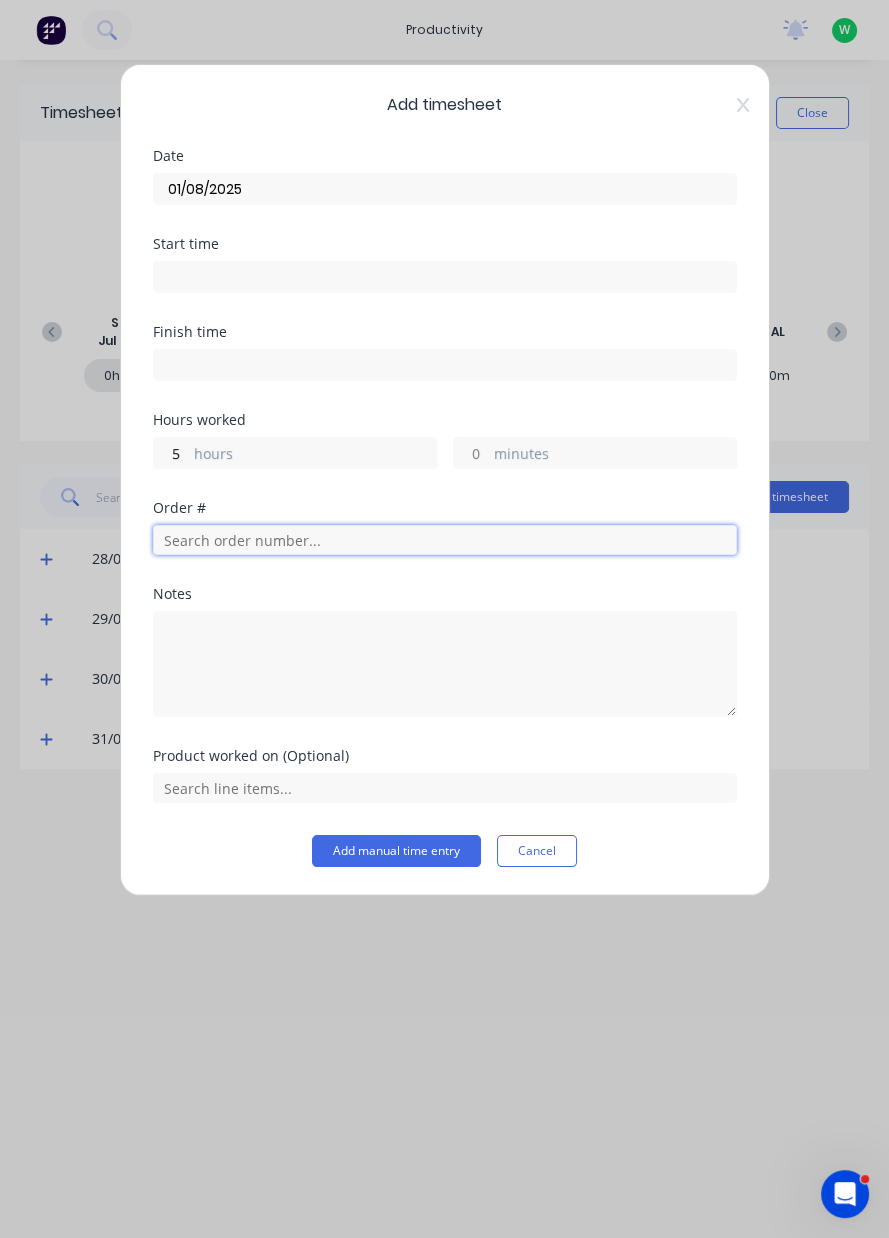 click at bounding box center (445, 540) 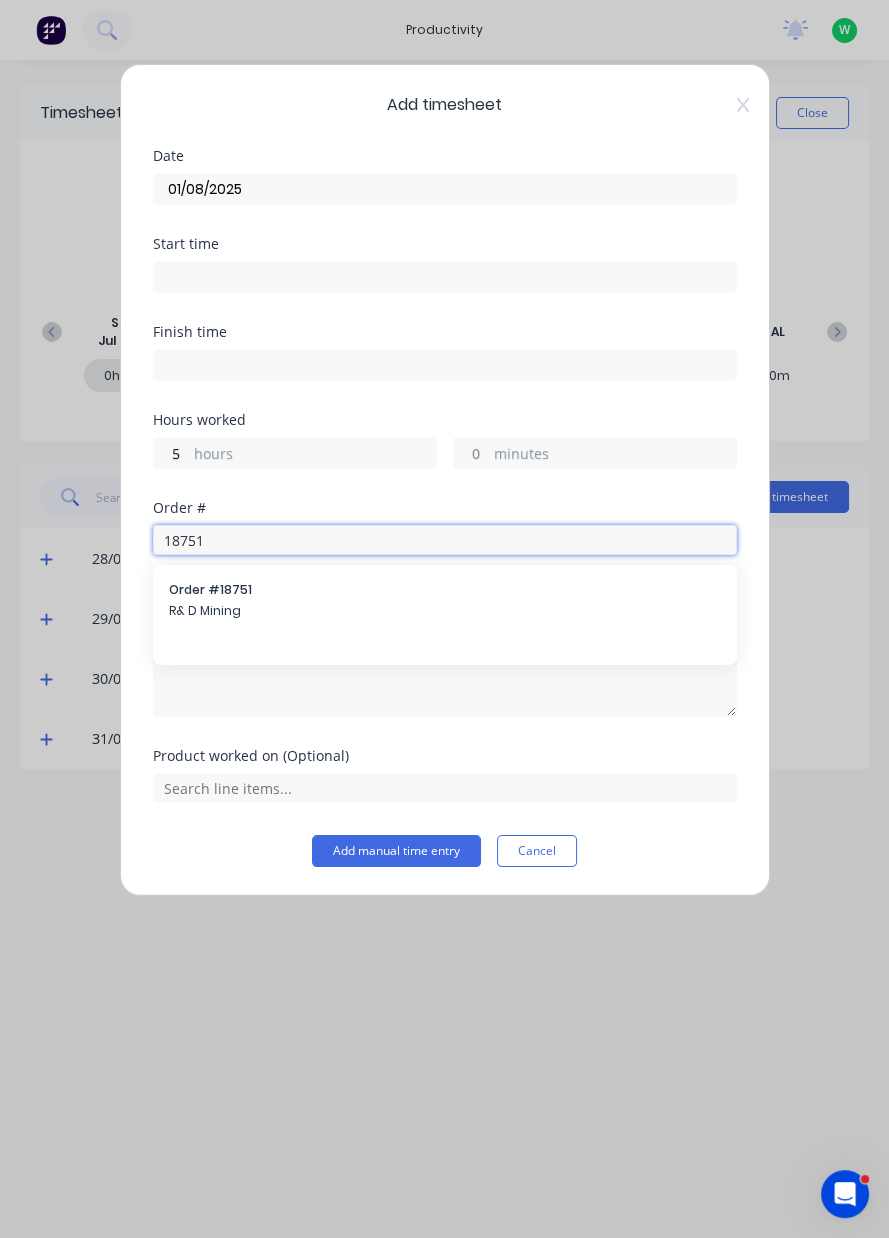 type on "18751" 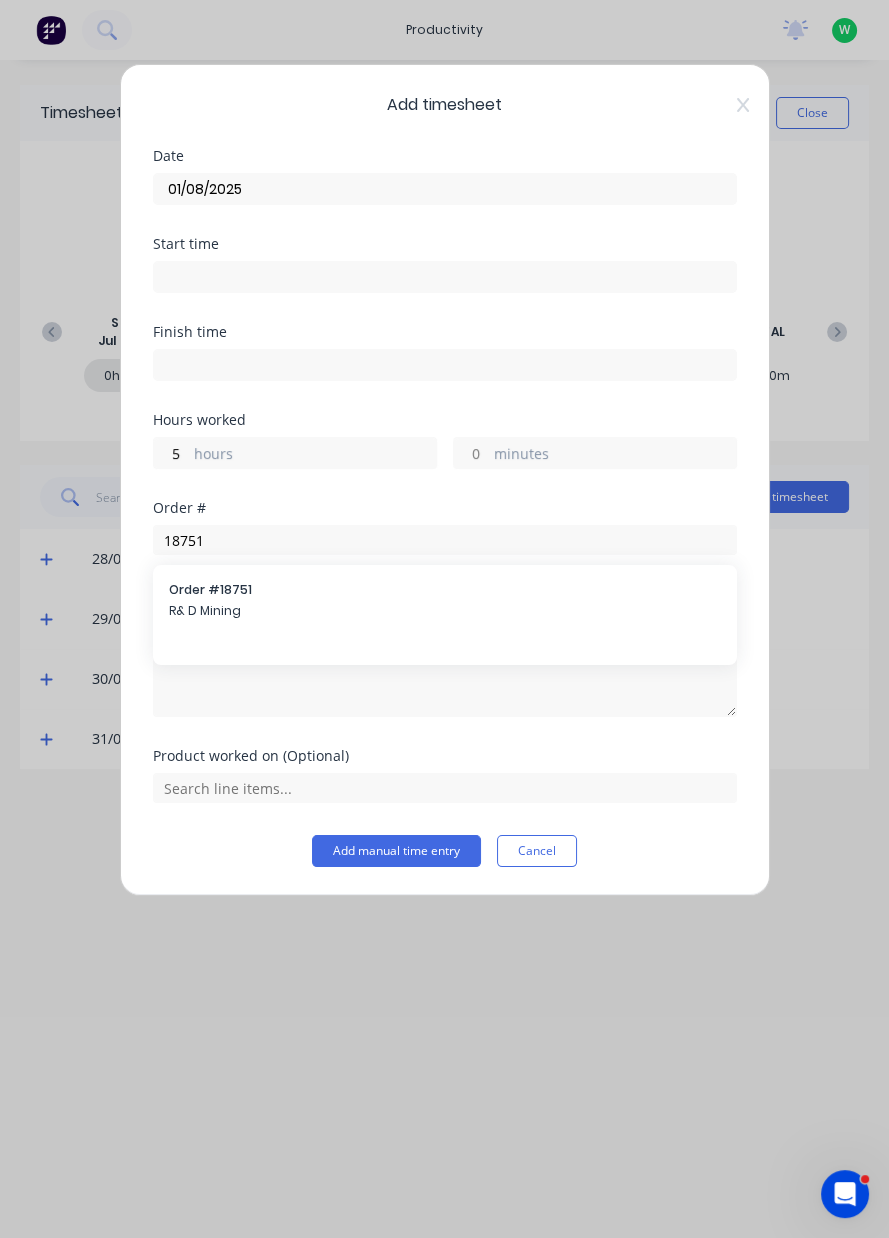 click on "Order # 18751" at bounding box center (445, 590) 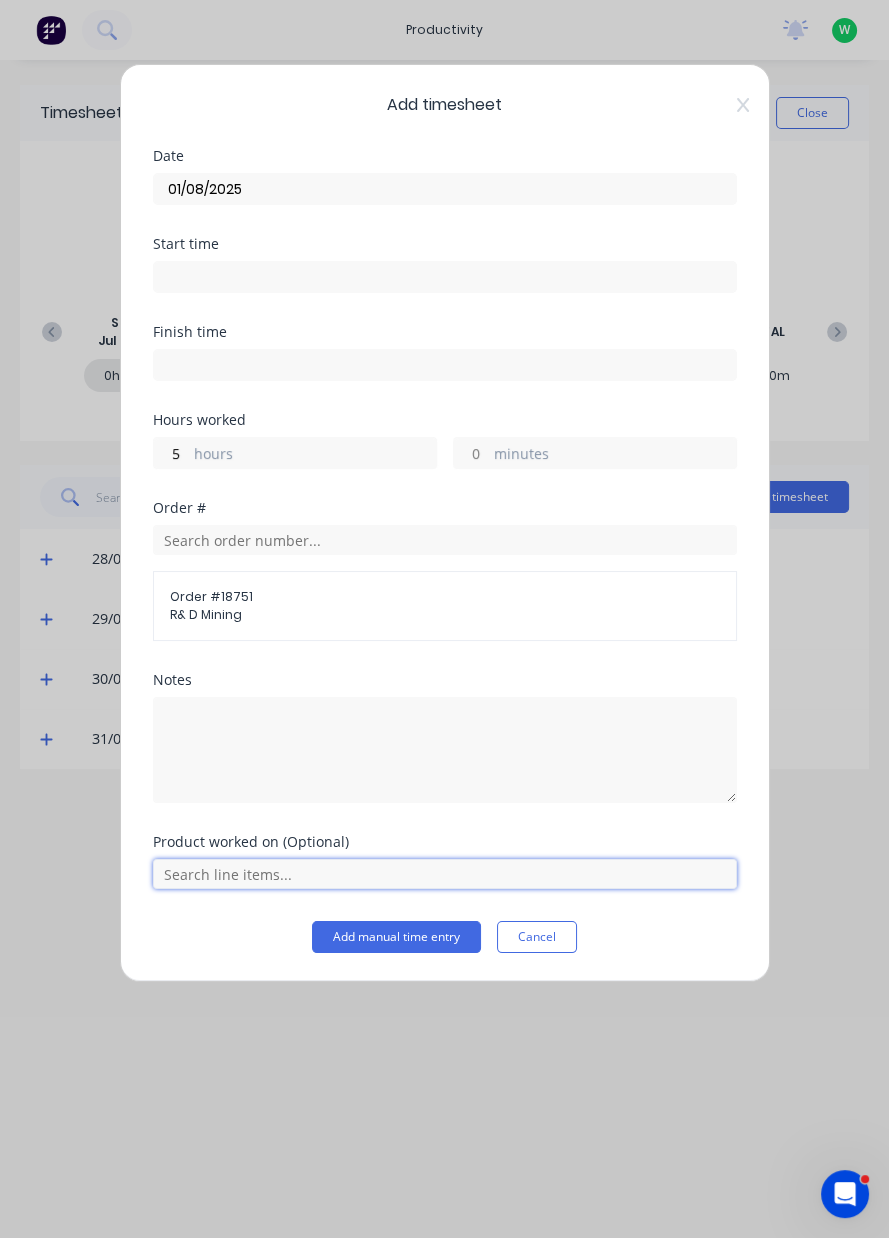 click at bounding box center (445, 874) 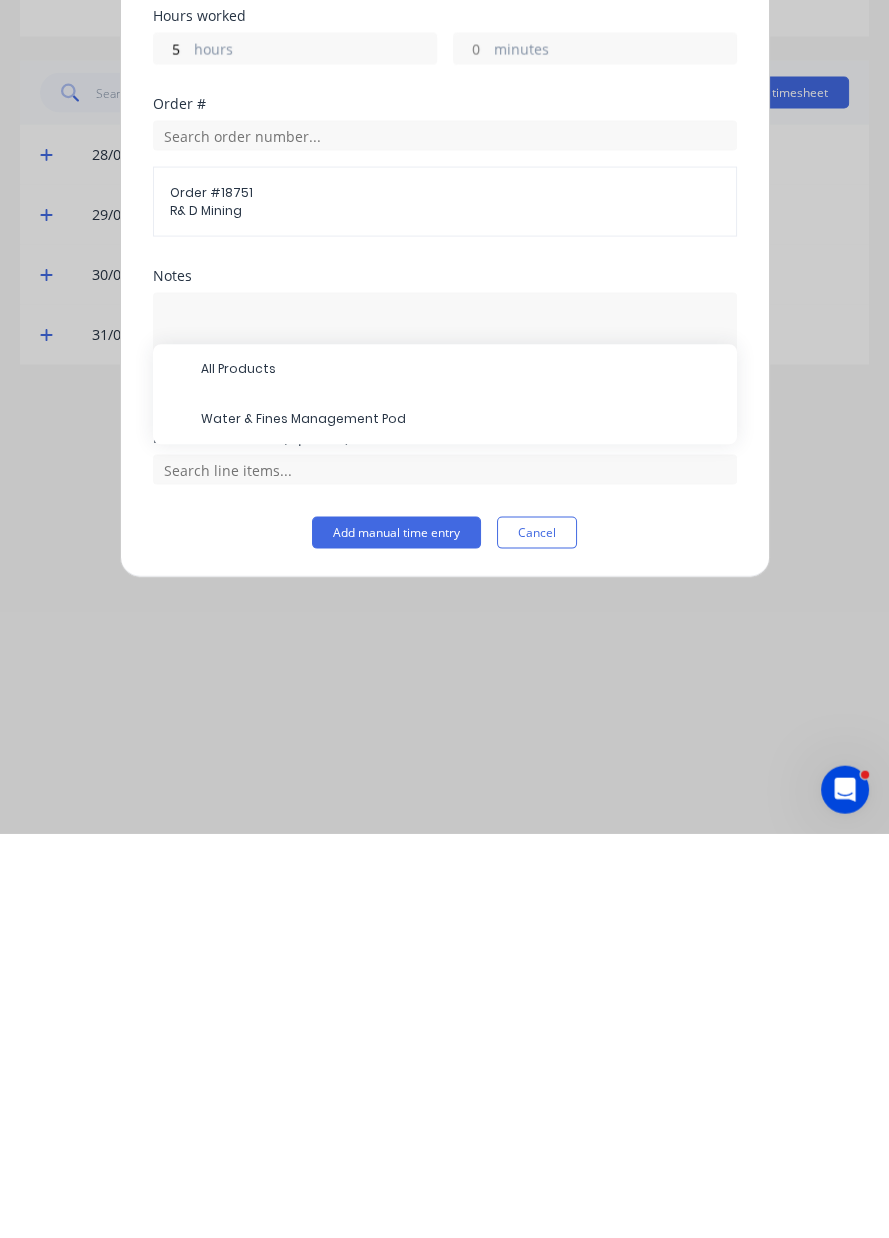 click on "Water & Fines Management Pod" at bounding box center [461, 824] 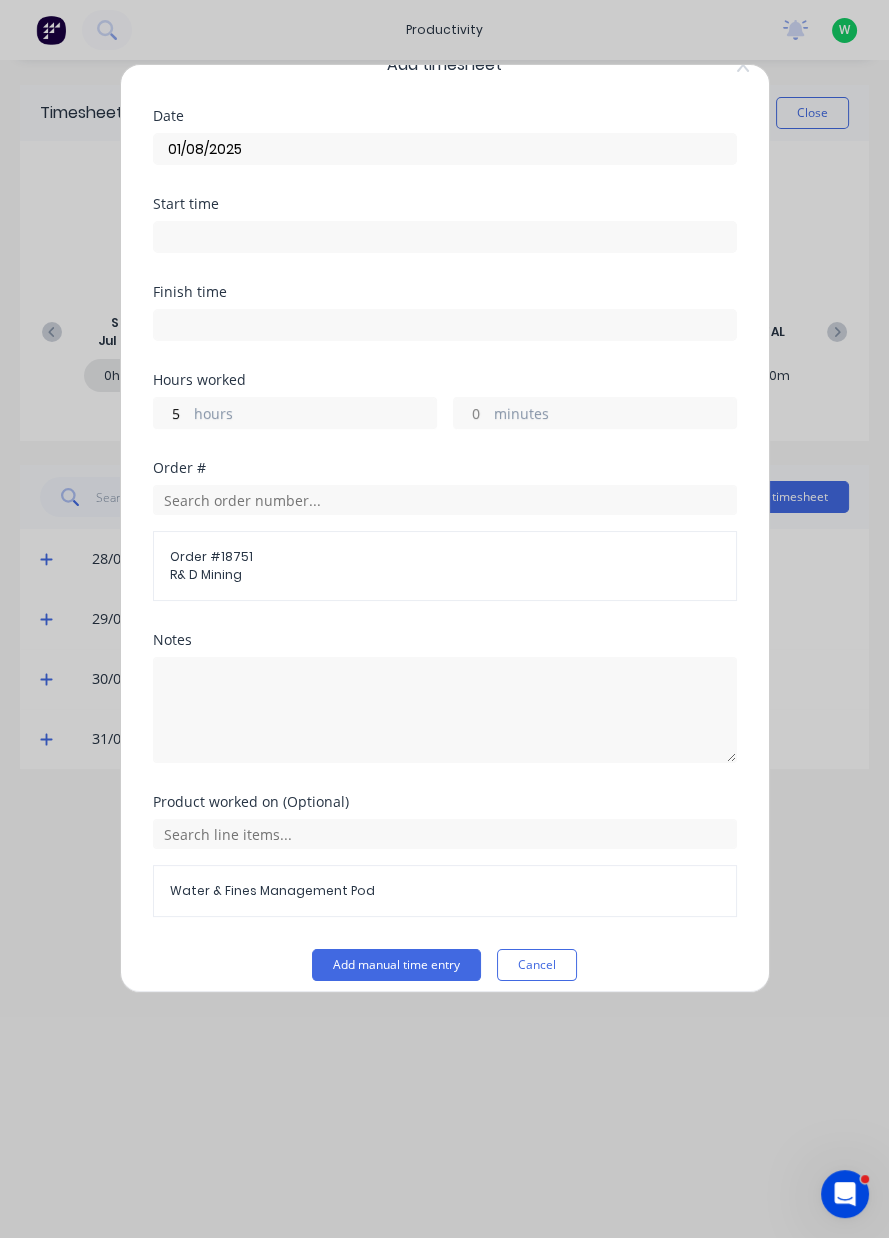 scroll, scrollTop: 53, scrollLeft: 0, axis: vertical 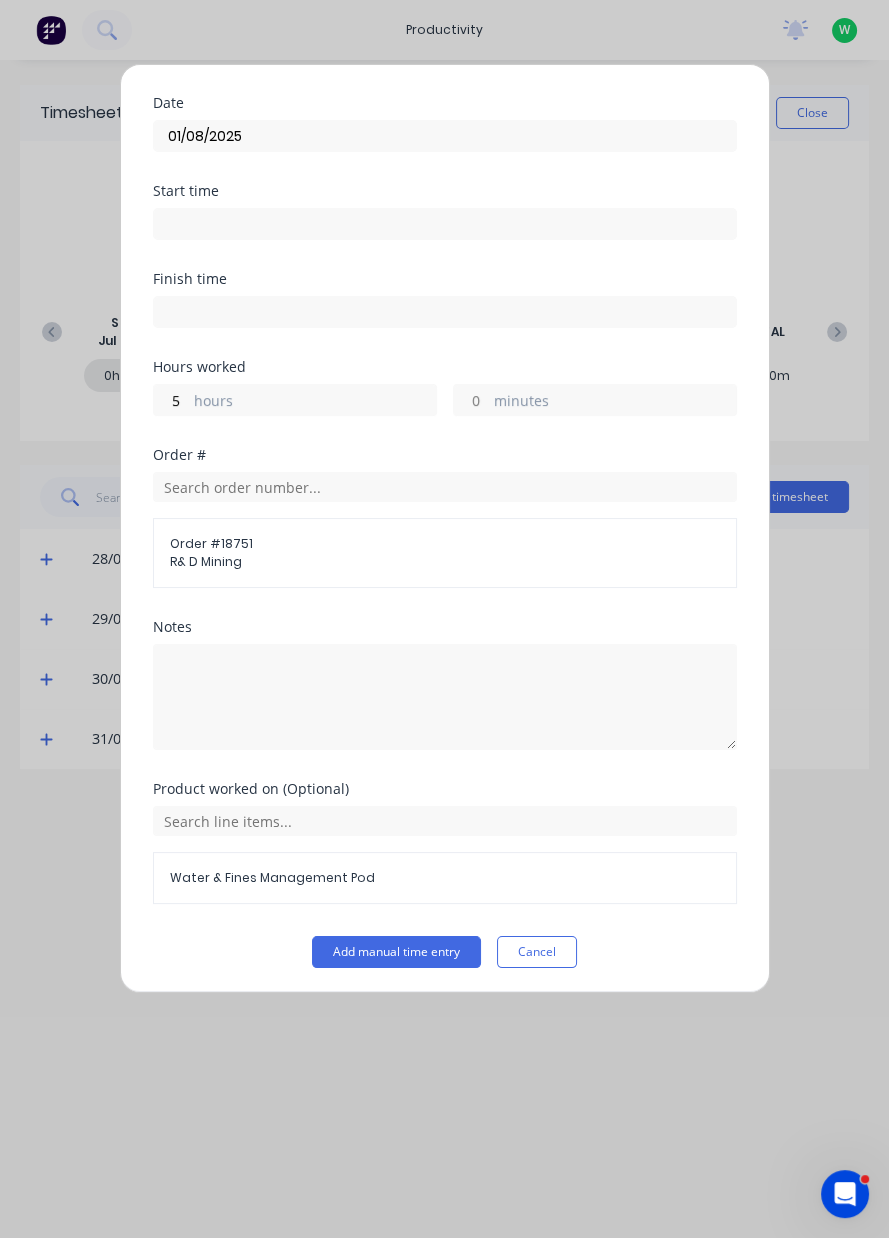 click on "Add manual time entry" at bounding box center [396, 952] 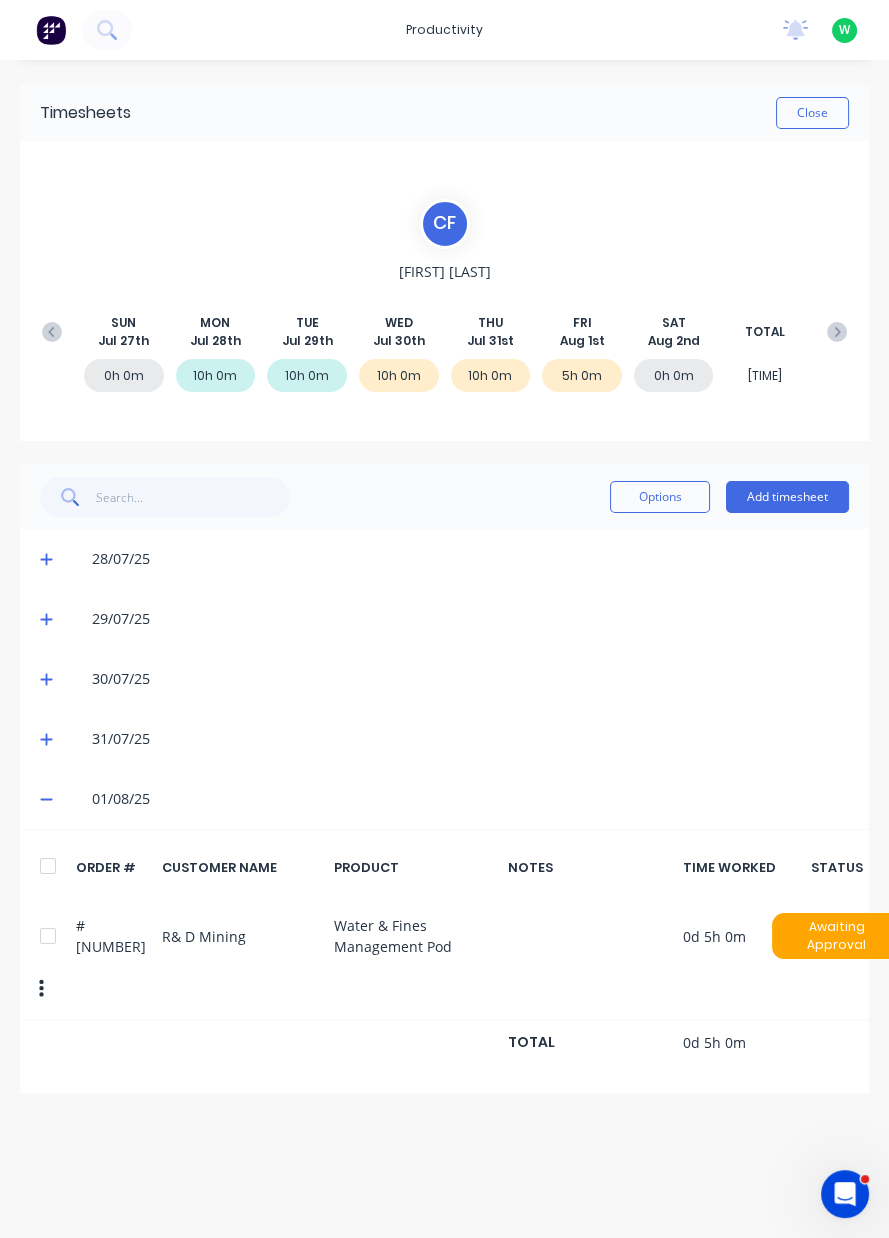click on "Options" at bounding box center [660, 497] 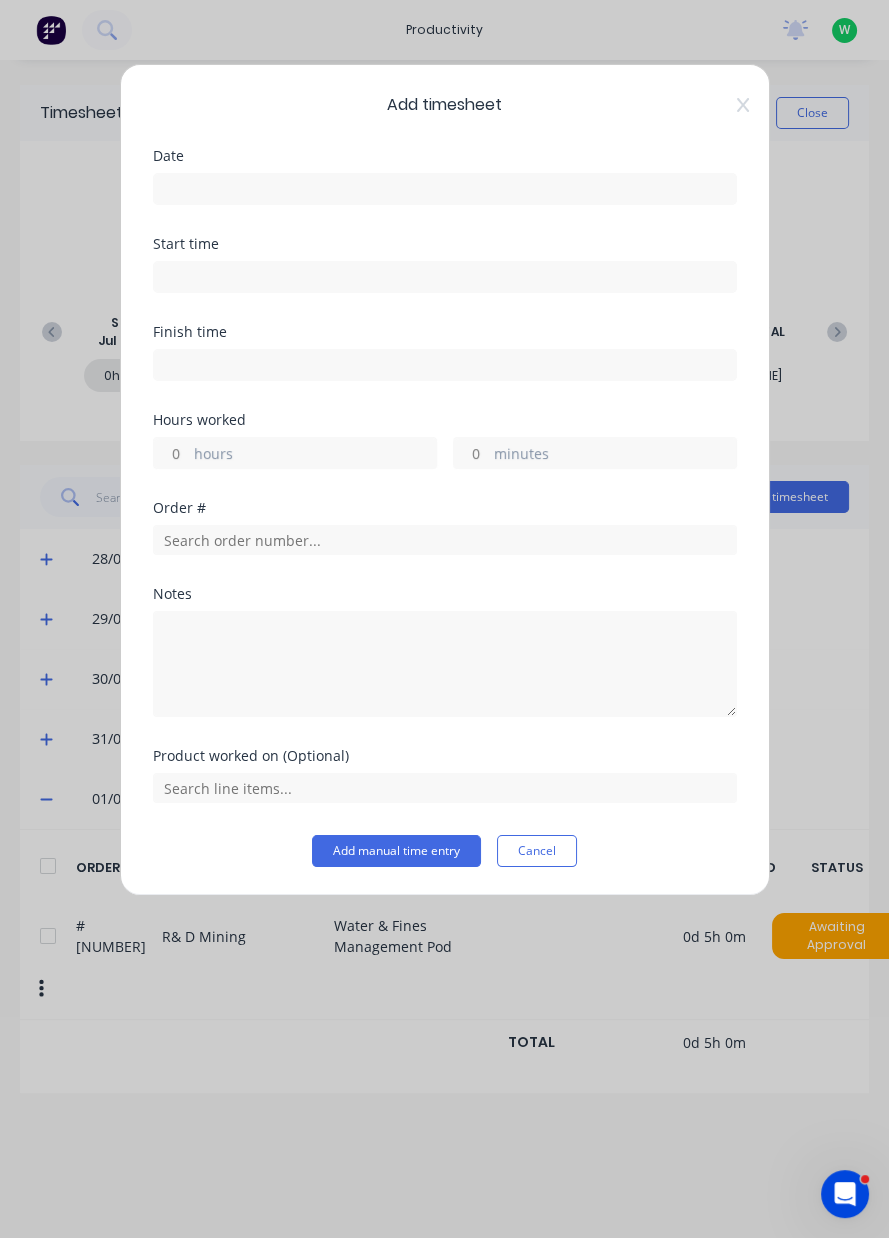 click at bounding box center [445, 189] 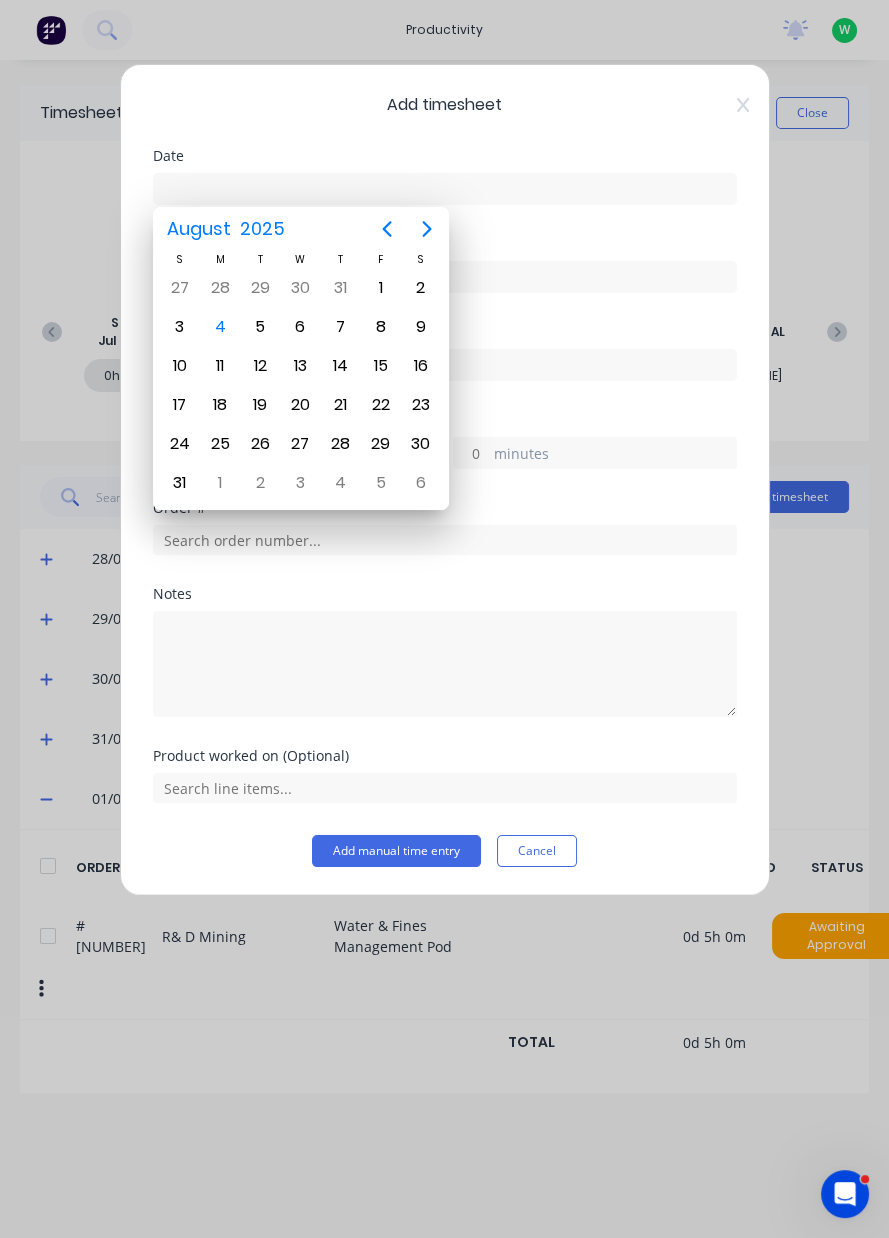 click on "3" at bounding box center (180, 327) 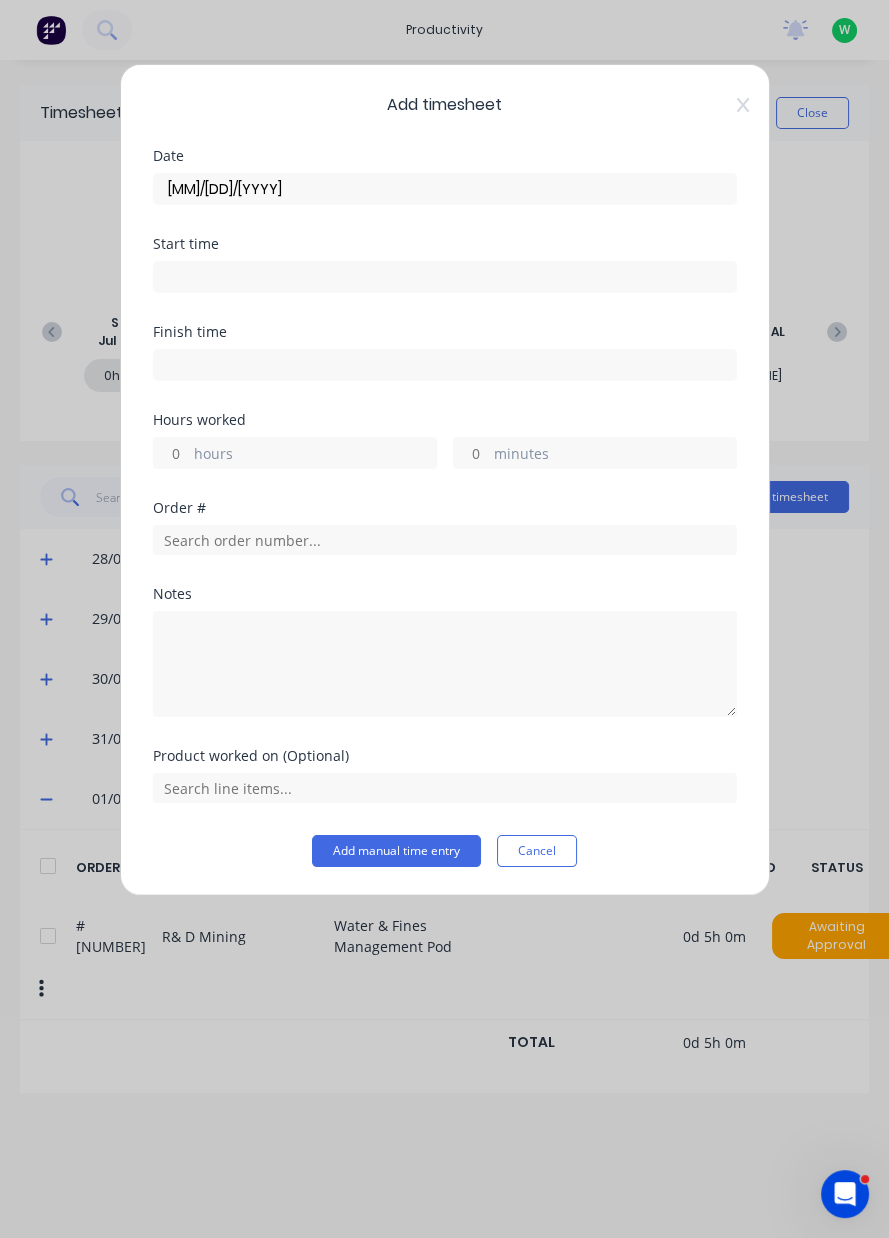 type on "[MM]/[DD]/[YYYY]" 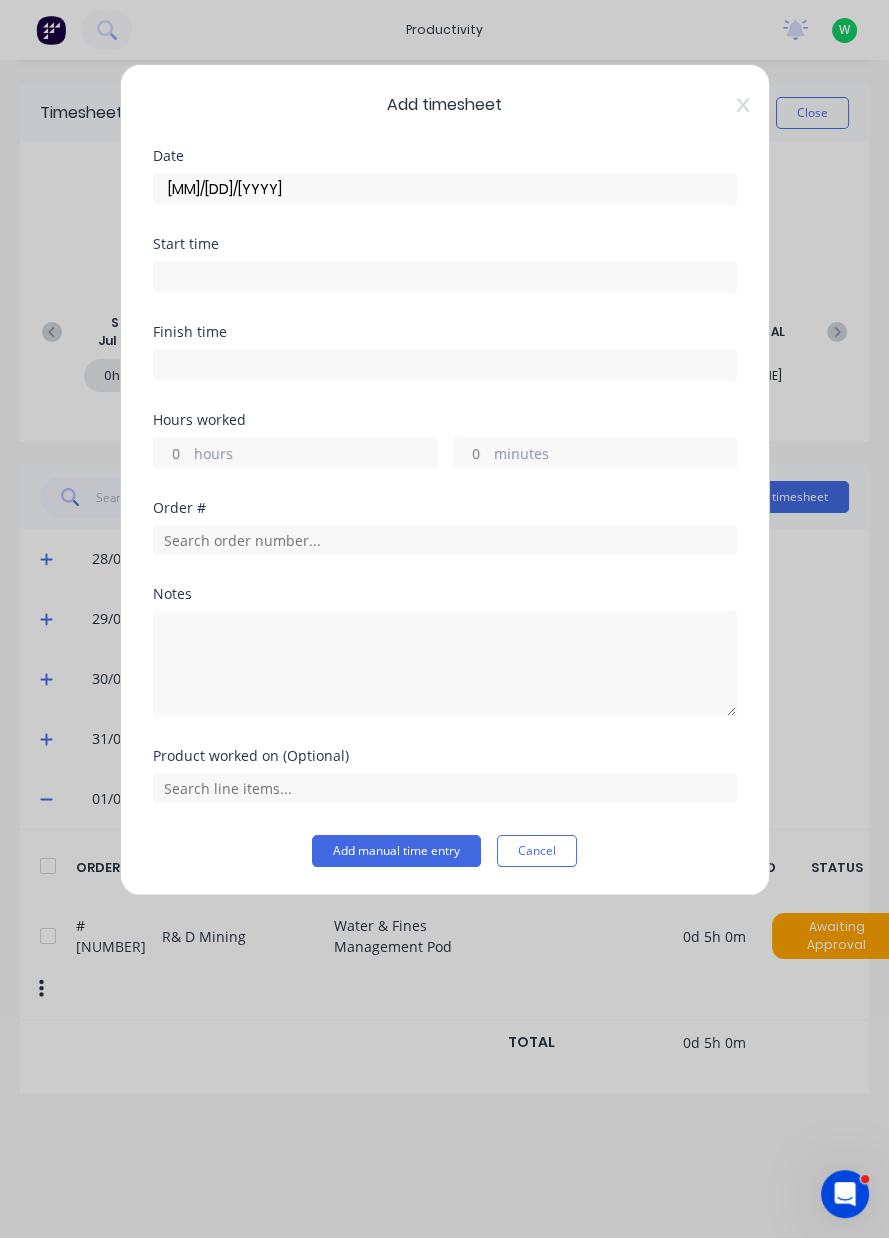 click 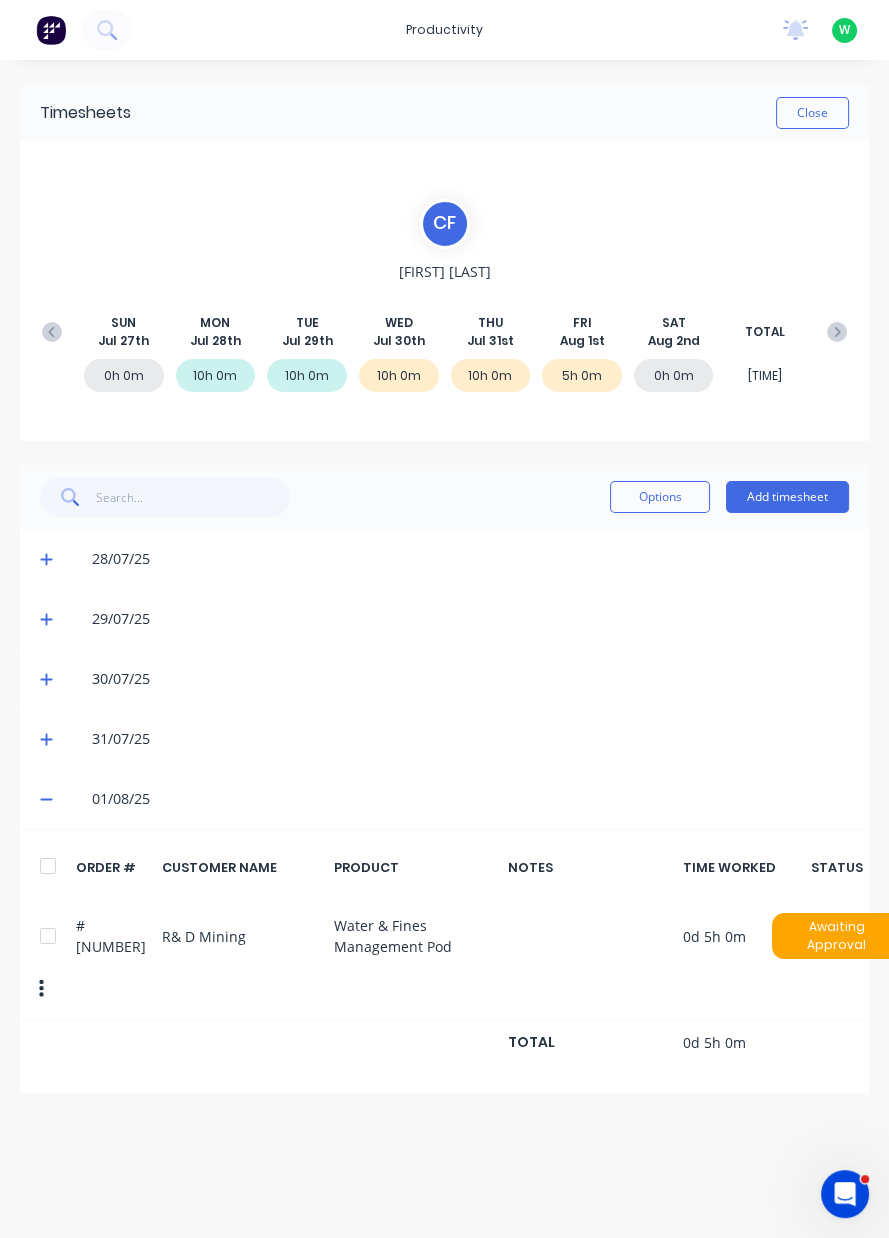 click on "Add timesheet" at bounding box center [787, 497] 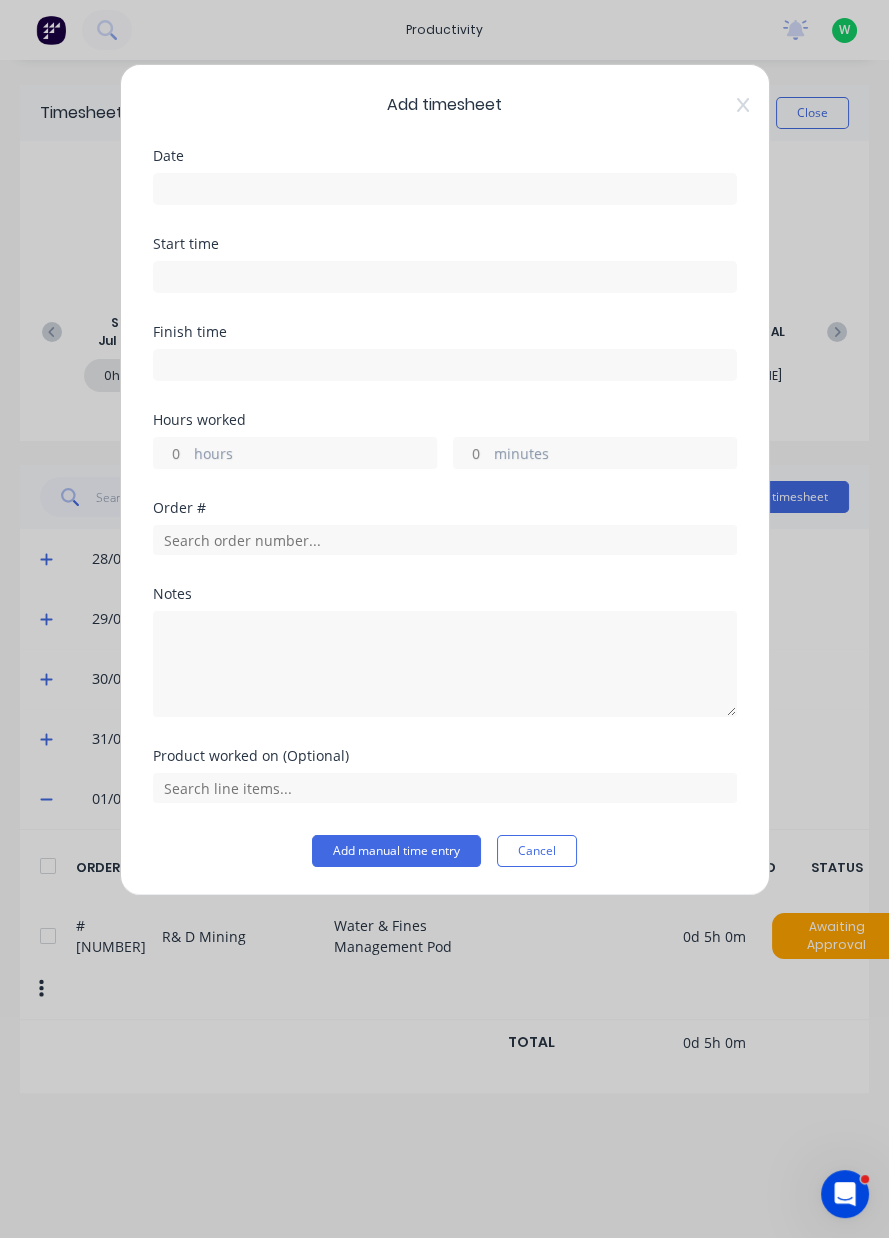 click at bounding box center [445, 189] 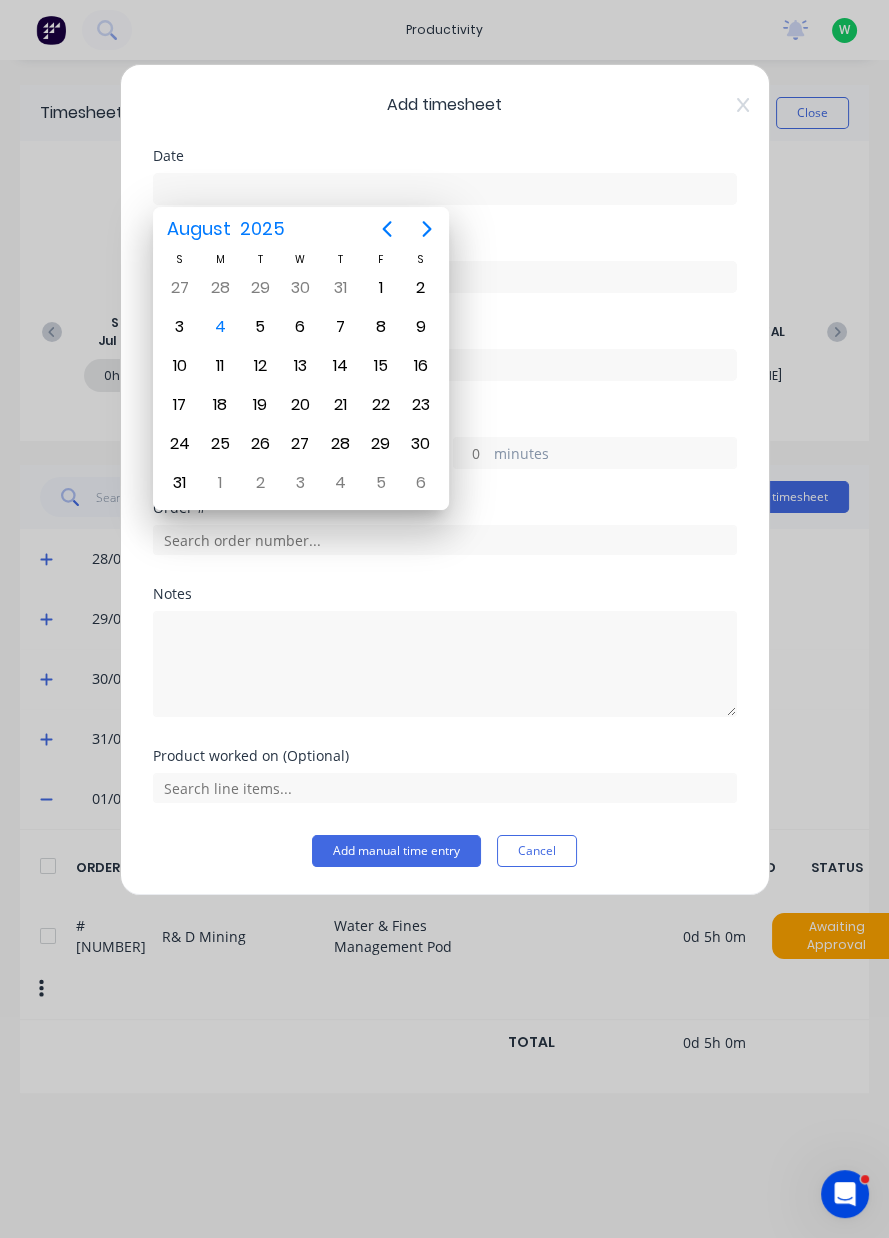 click on "1" at bounding box center (381, 288) 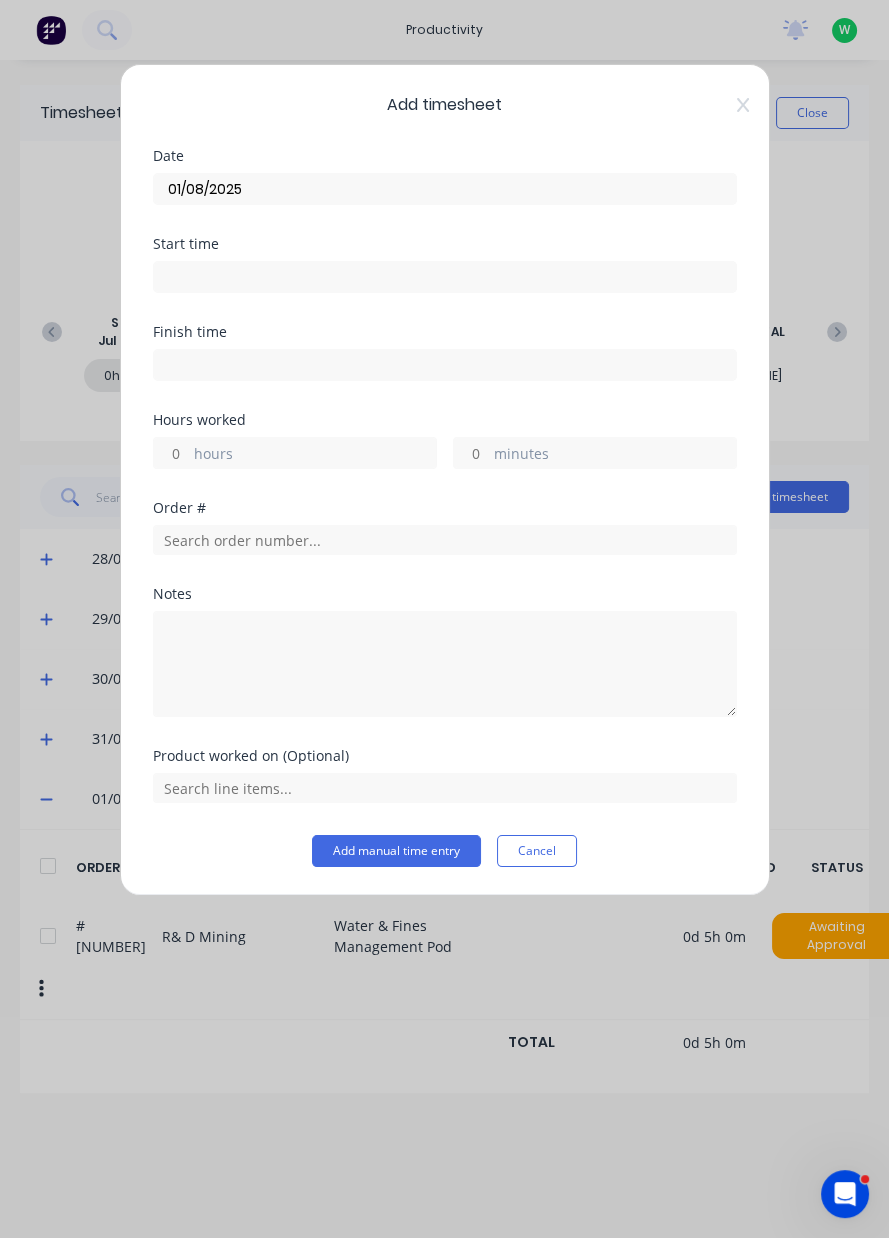 type on "01/08/2025" 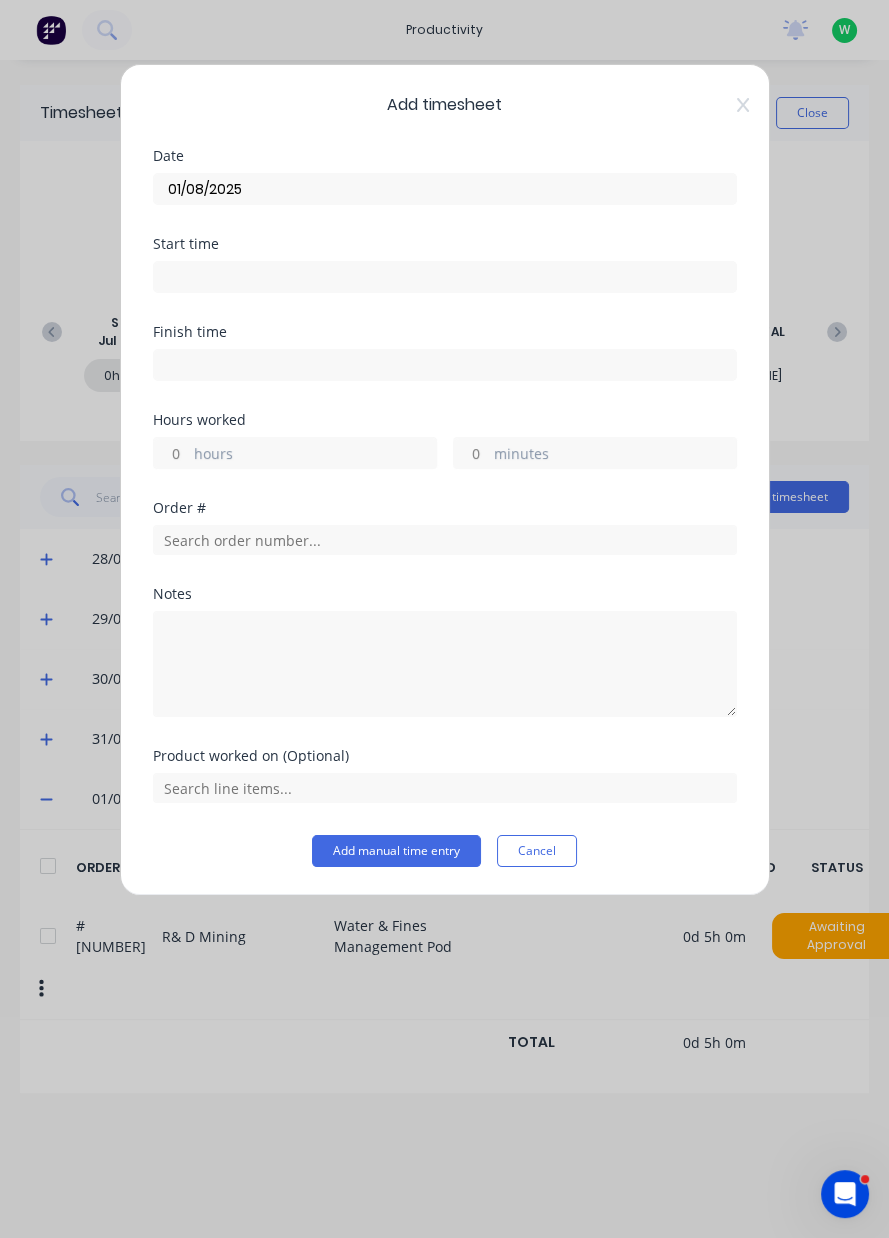 click on "hours" at bounding box center [171, 453] 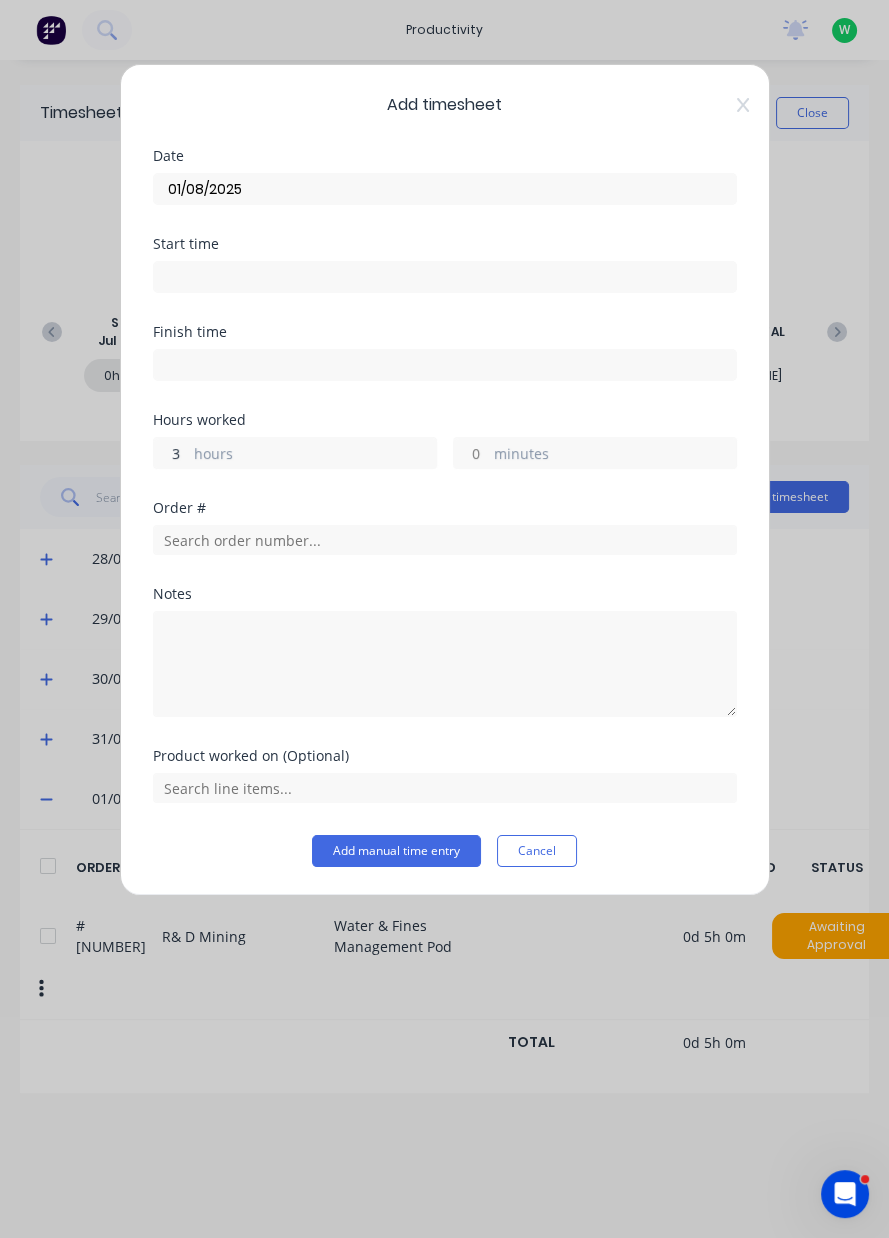 type on "3" 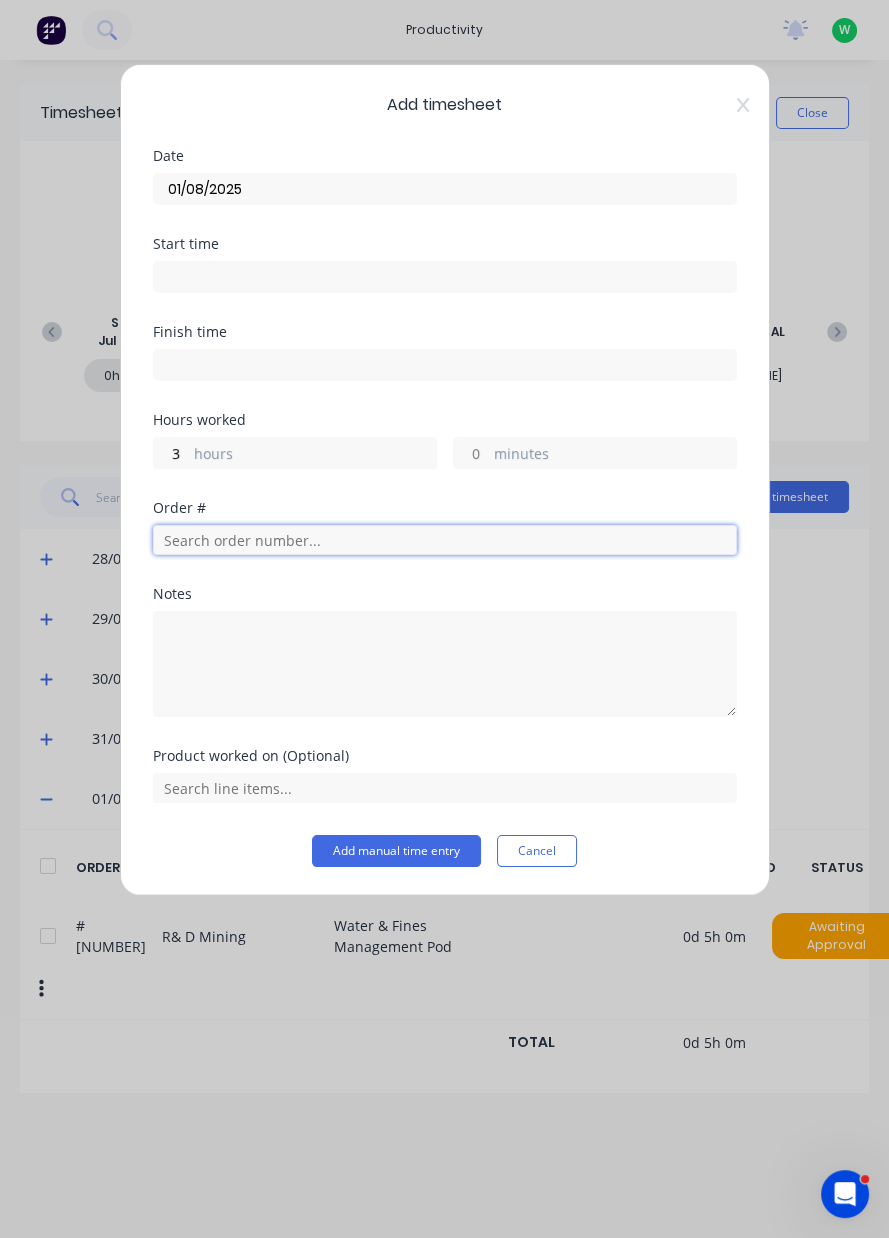 click at bounding box center (445, 540) 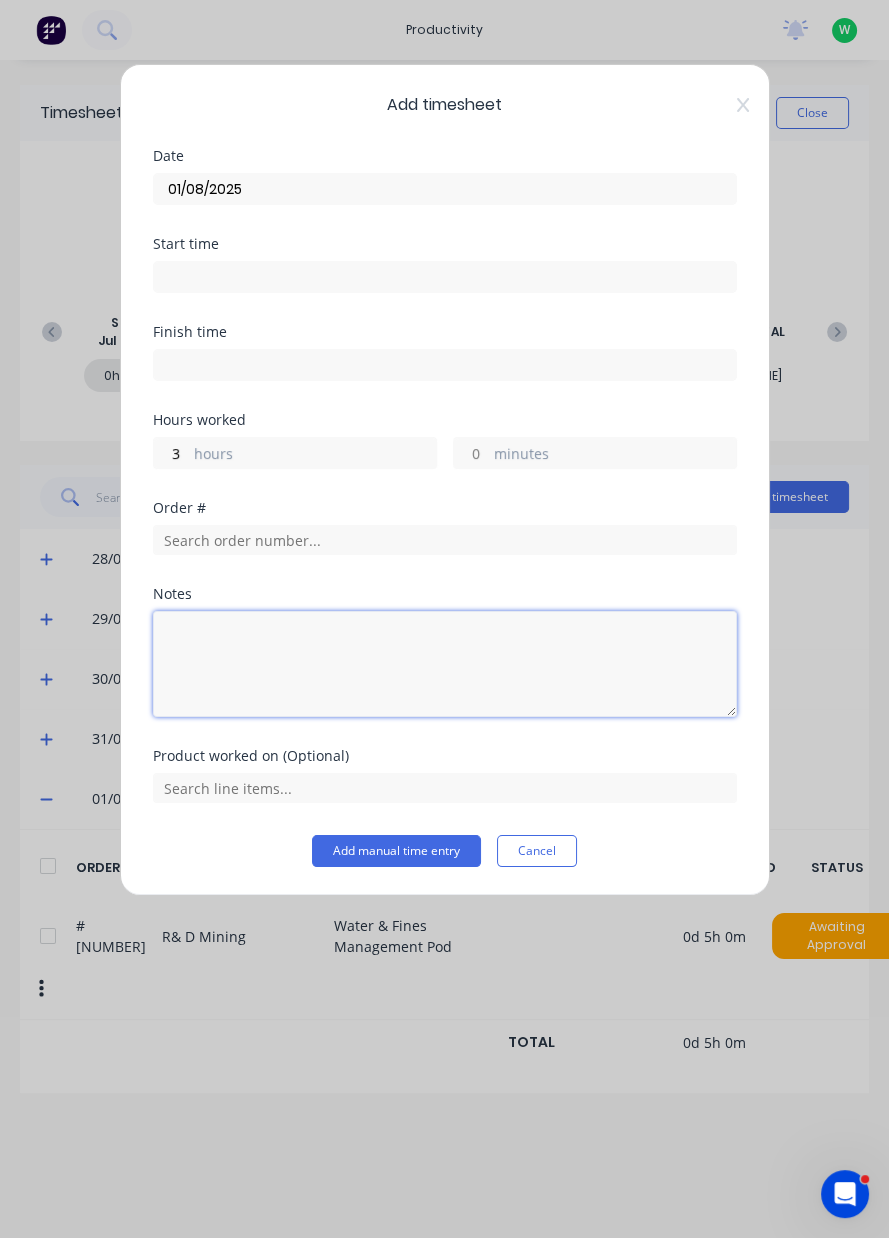 click at bounding box center (445, 664) 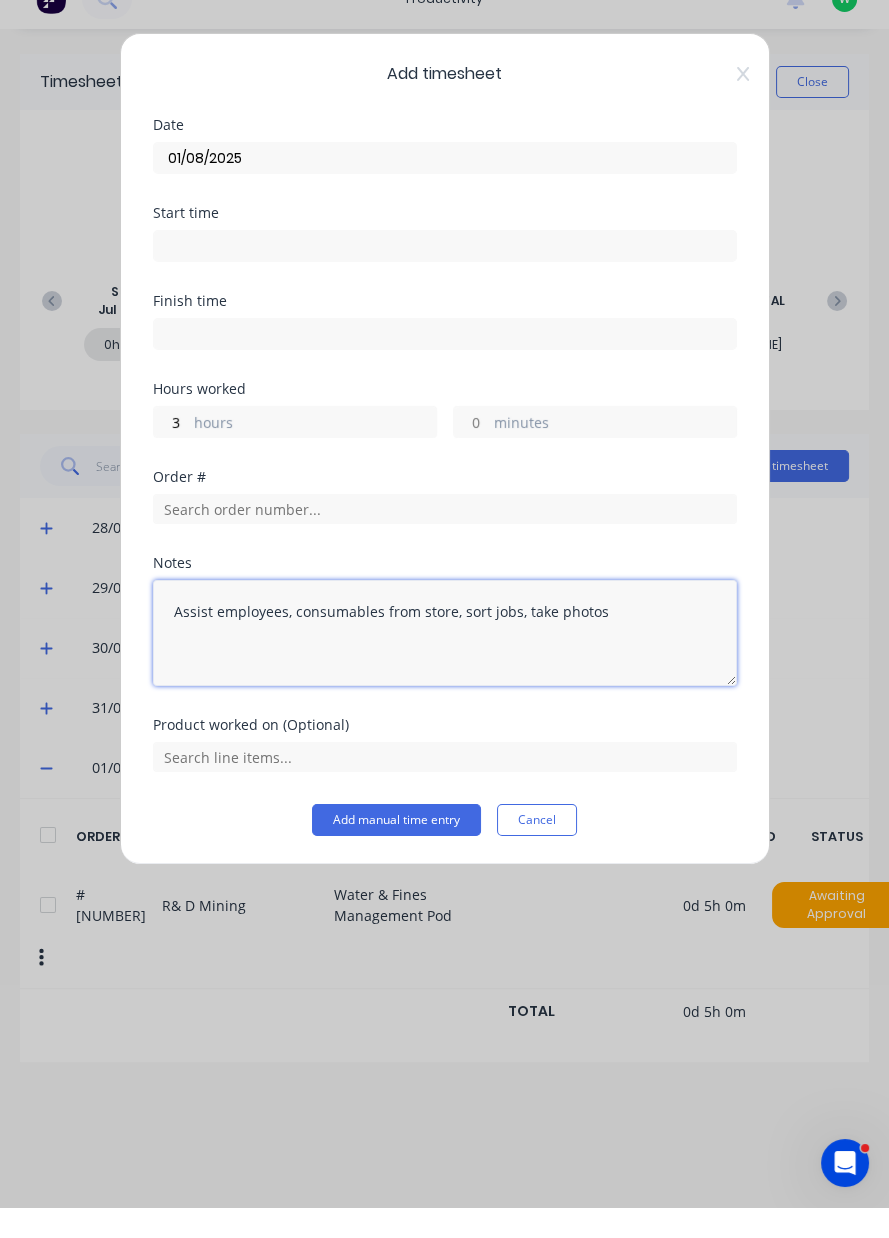 type on "Assist employees, consumables from store, sort jobs, take photos" 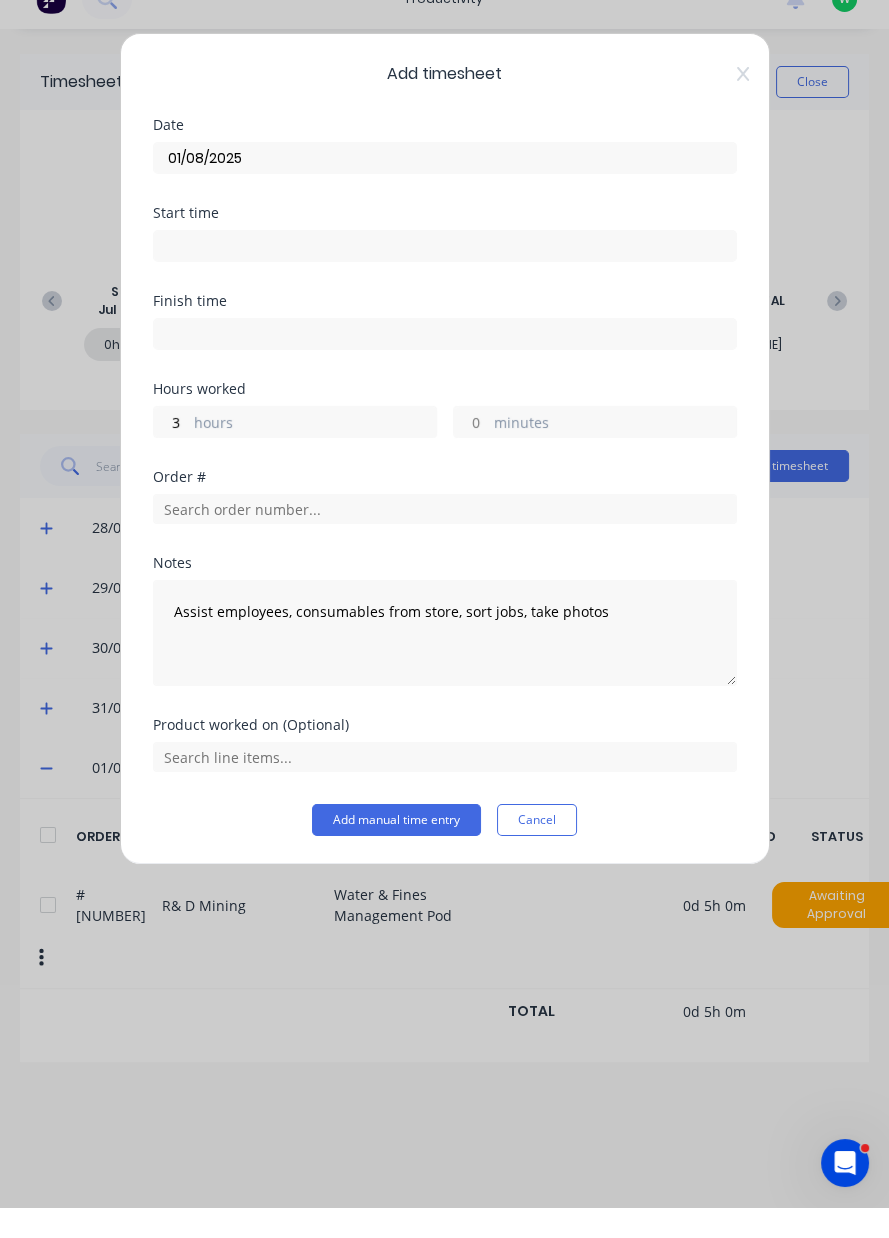 click on "Add manual time entry" at bounding box center (396, 851) 